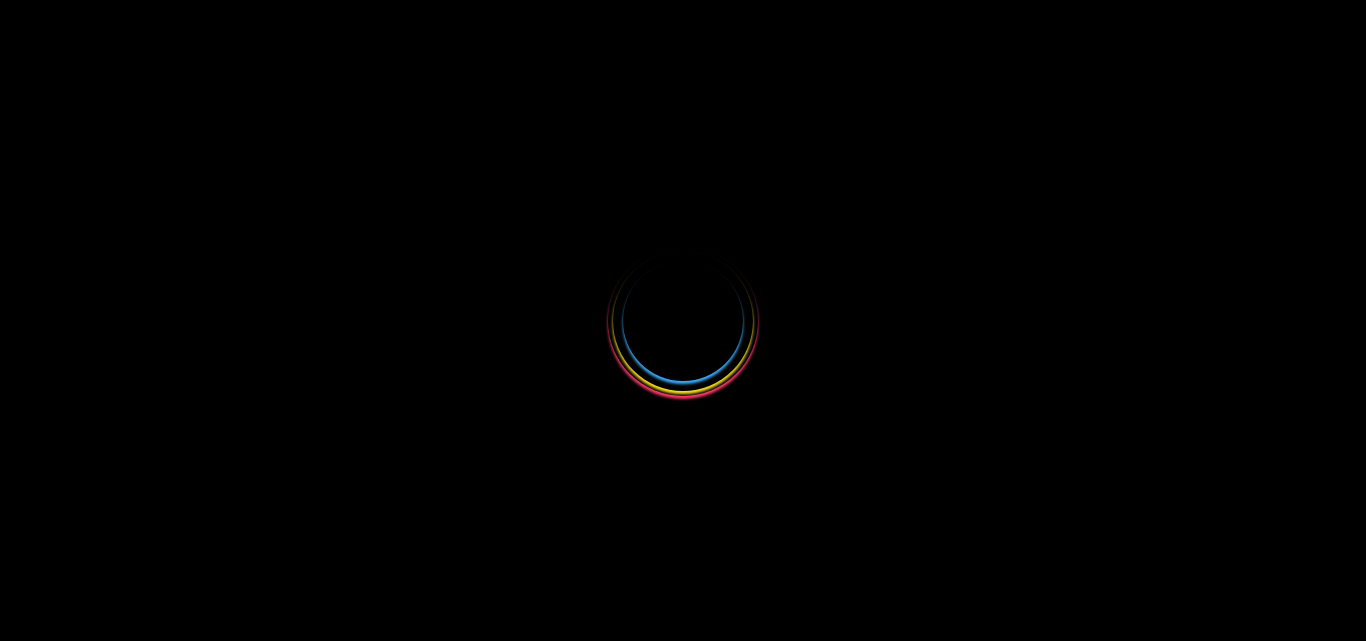 scroll, scrollTop: 0, scrollLeft: 0, axis: both 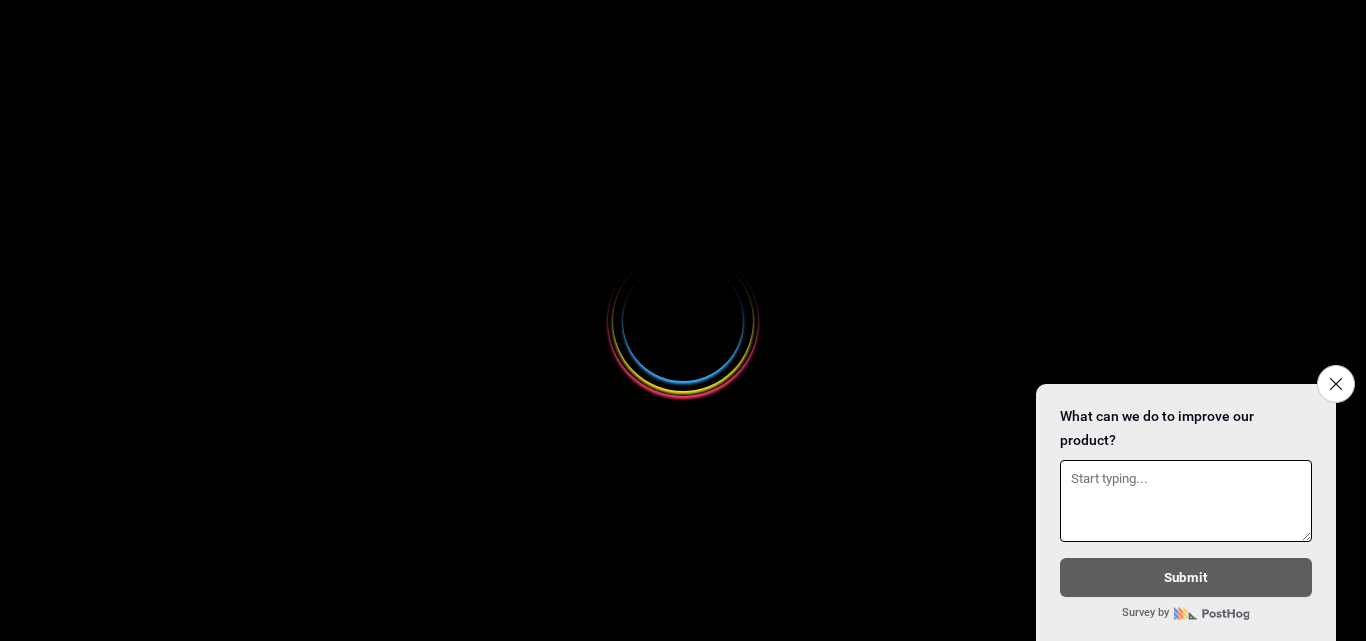 select 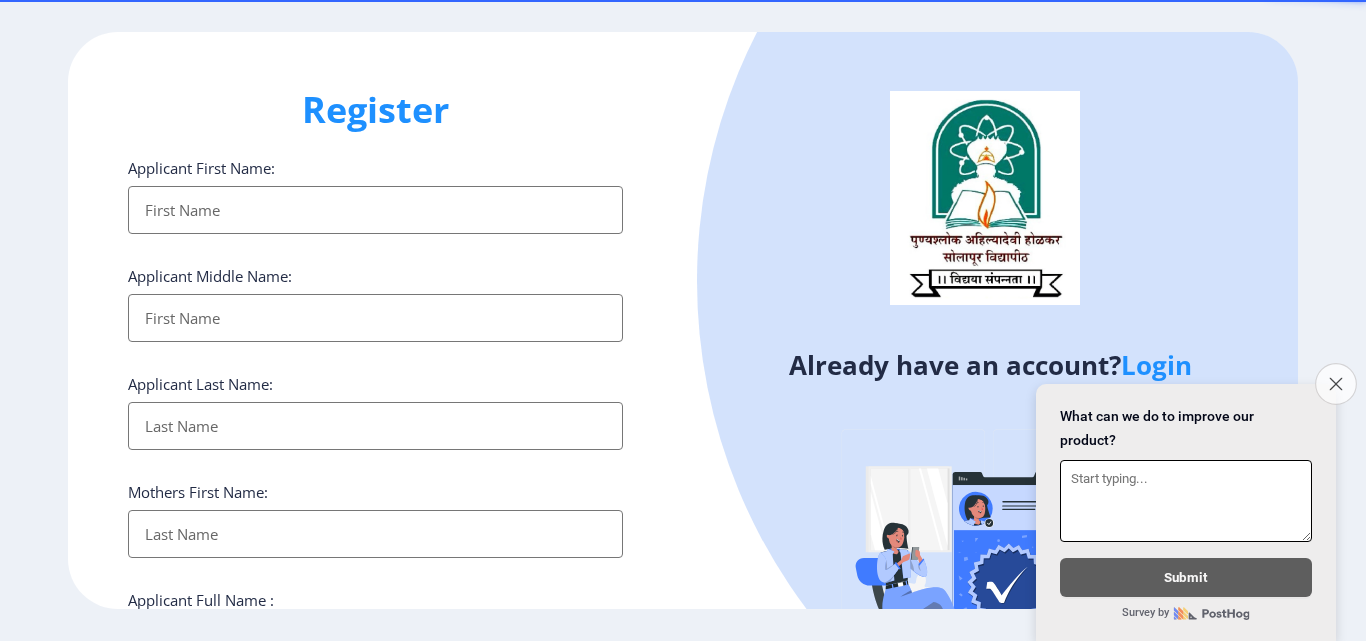 click on "Close survey" 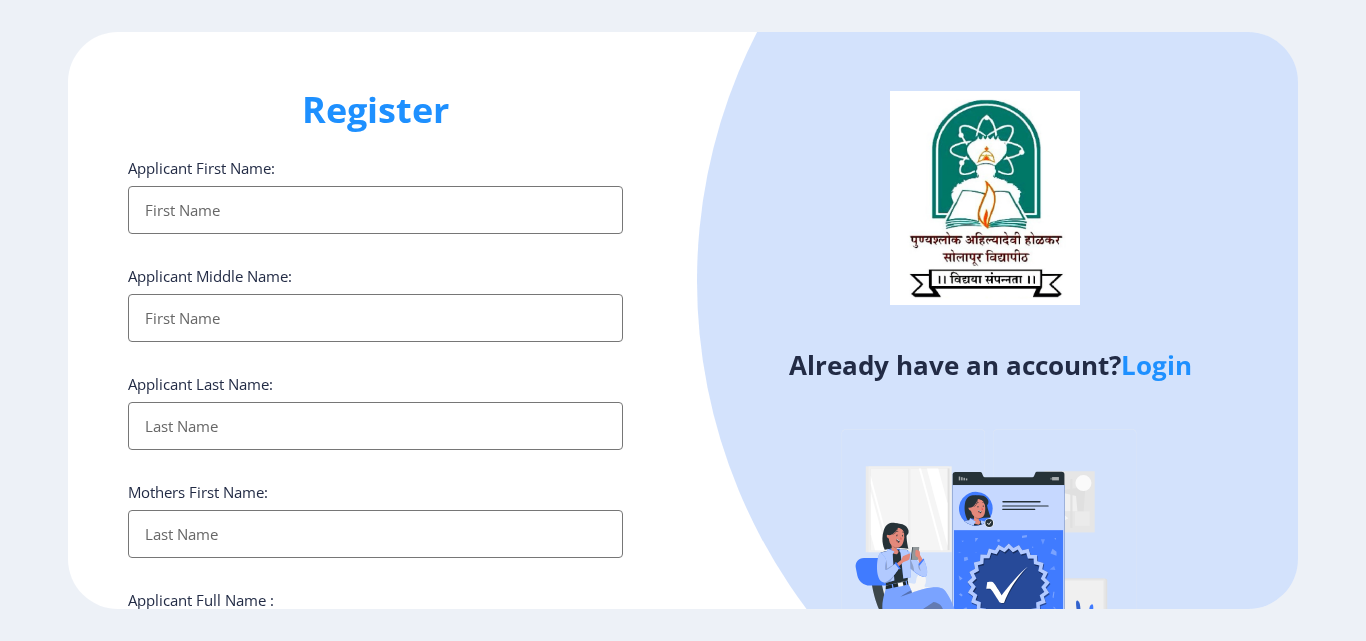 click on "Applicant First Name:" at bounding box center [375, 210] 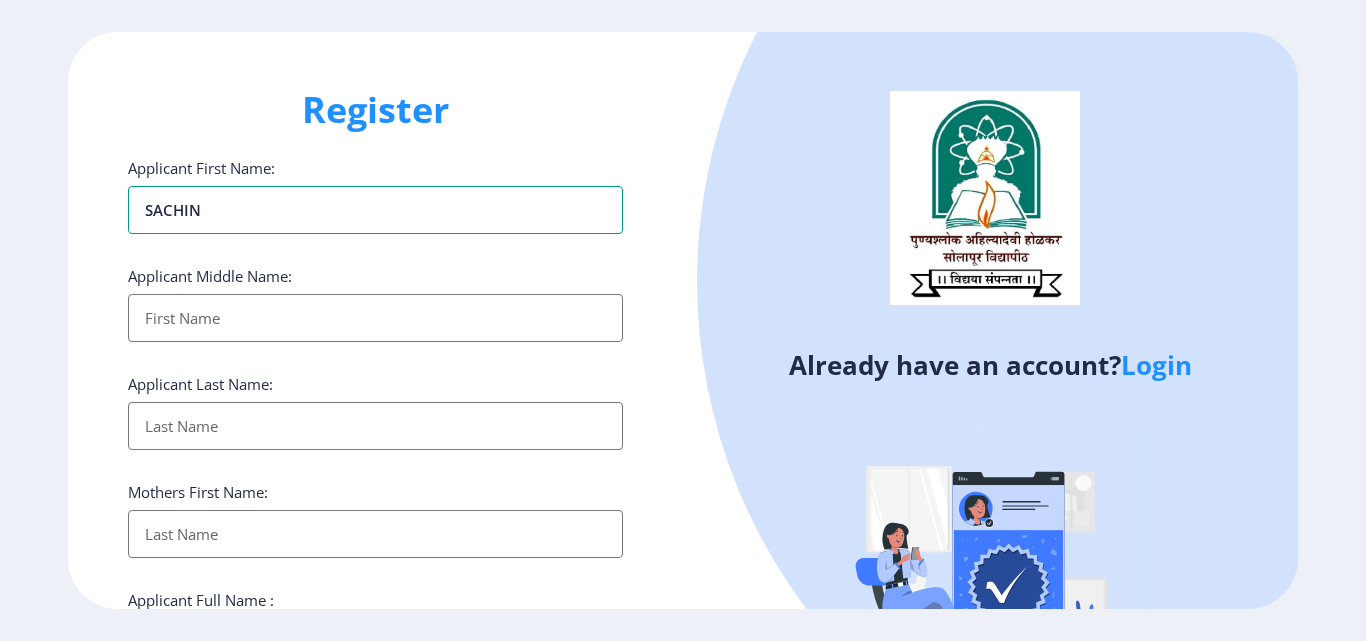 type on "SACHIN" 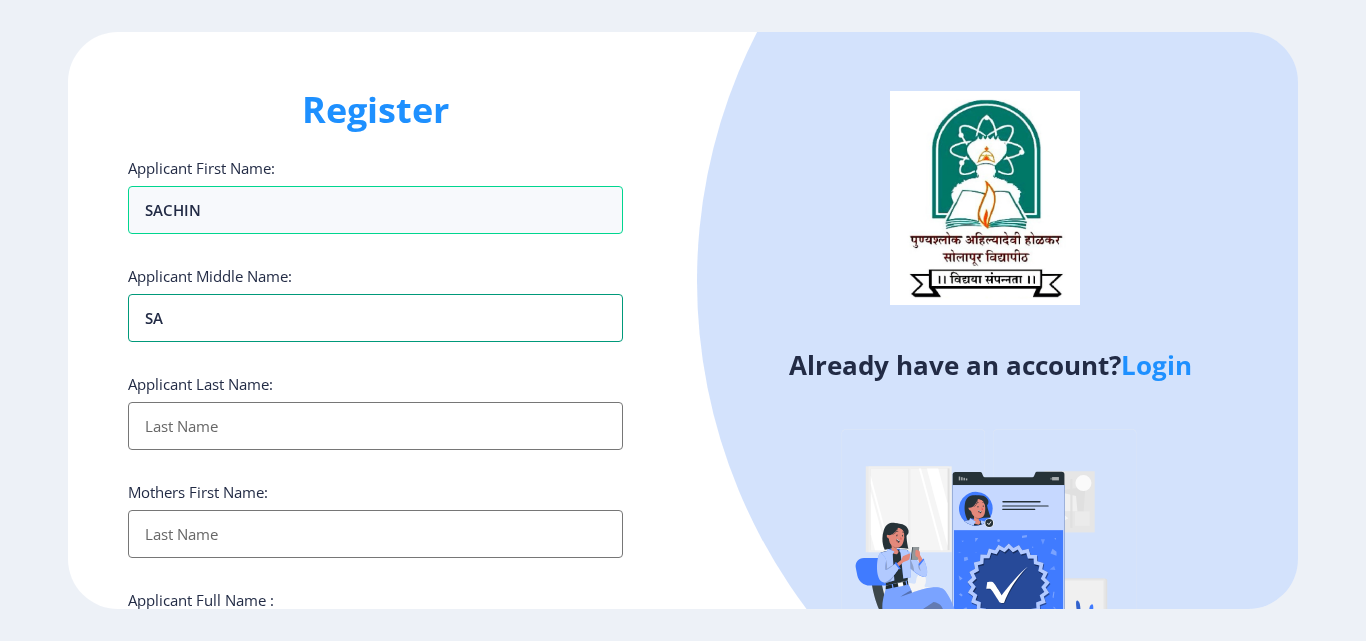 type on "S" 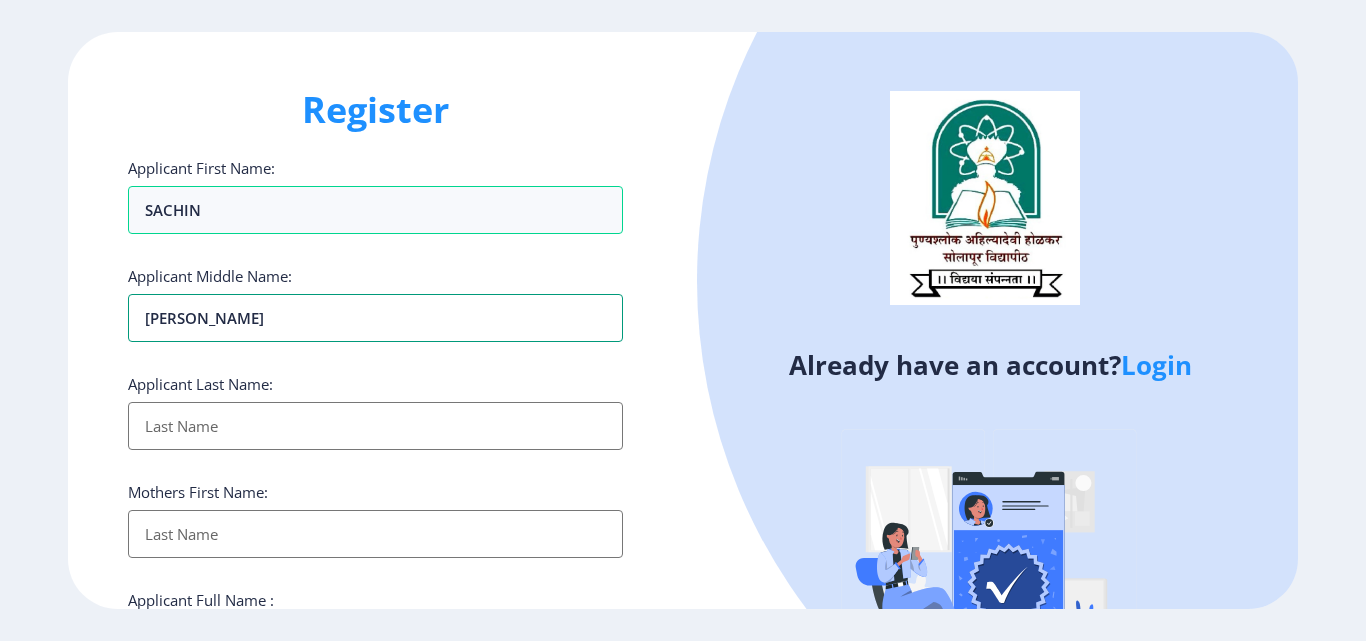 type on "[PERSON_NAME]" 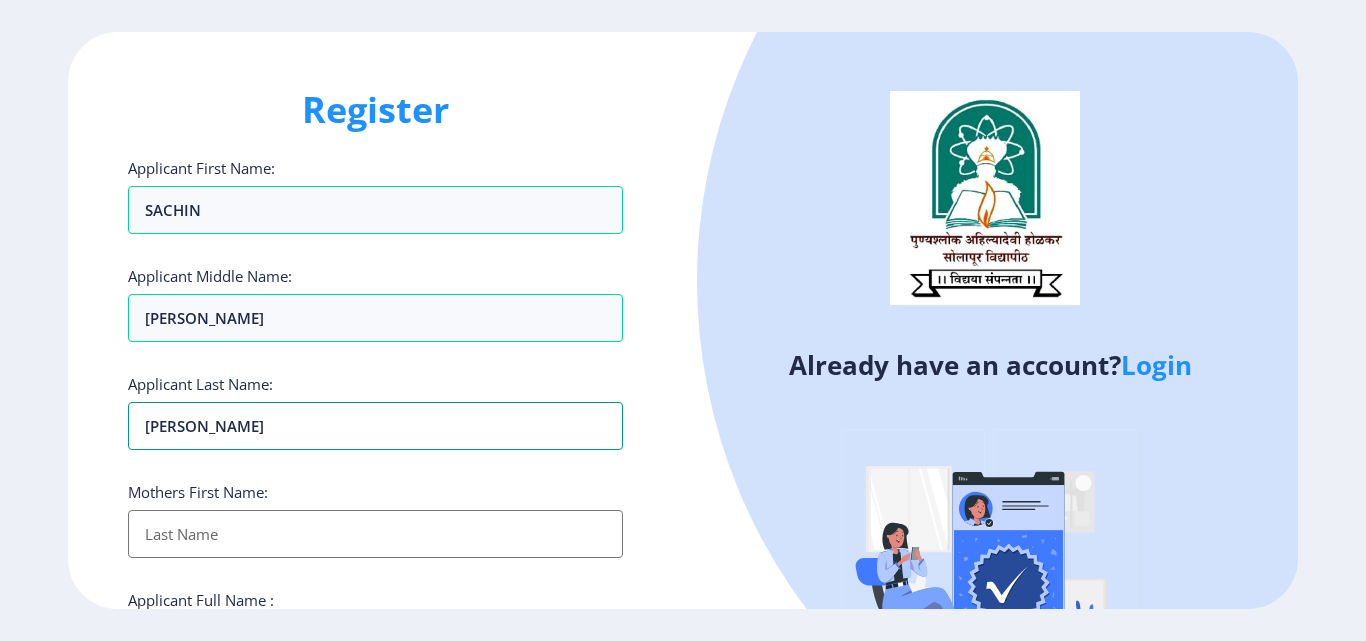 type on "[PERSON_NAME]" 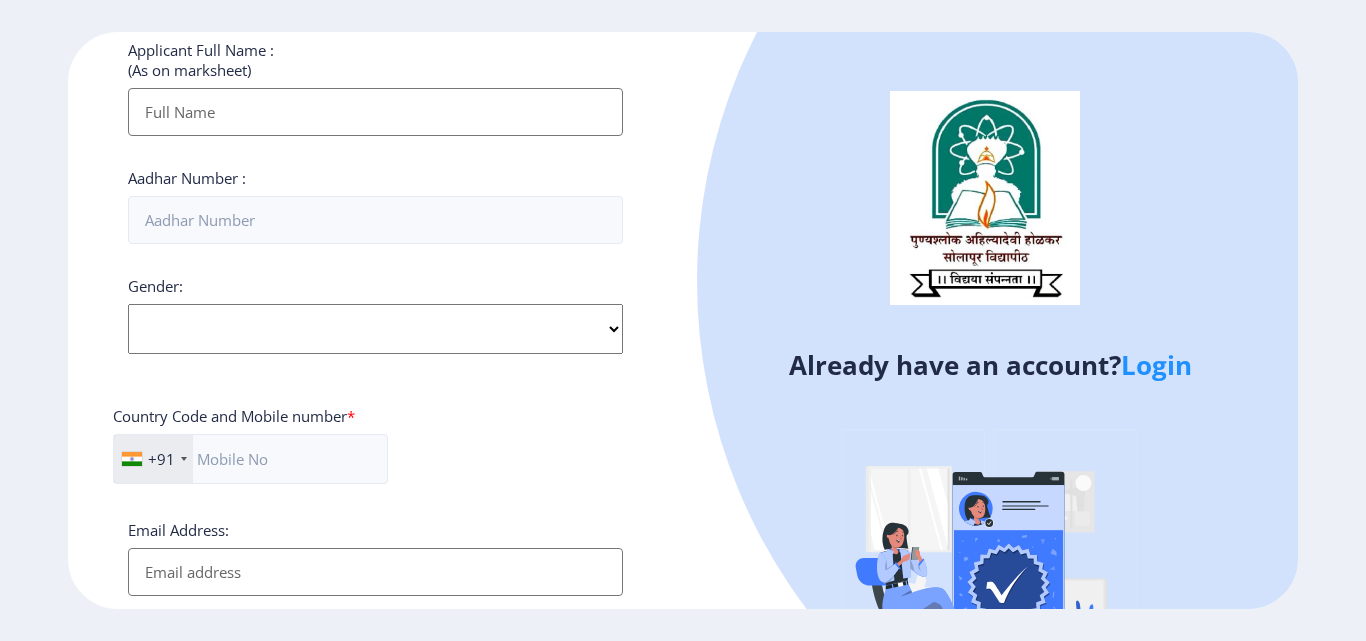 scroll, scrollTop: 515, scrollLeft: 0, axis: vertical 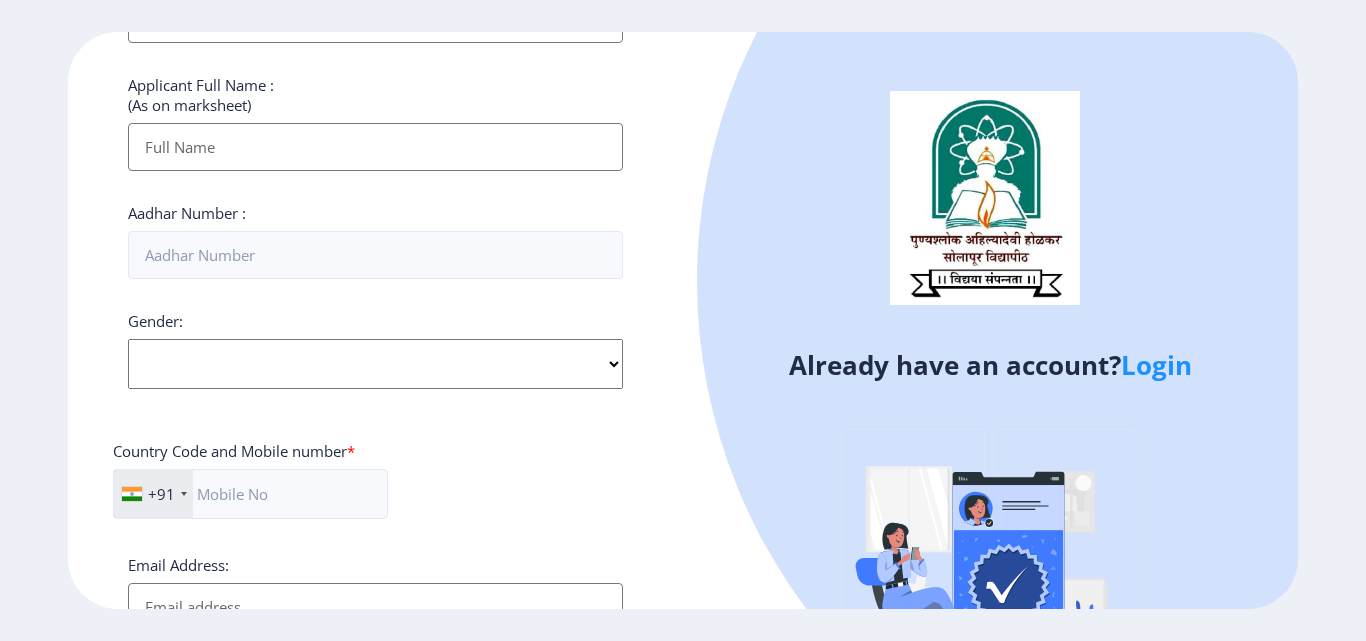 click on "Select Gender [DEMOGRAPHIC_DATA] [DEMOGRAPHIC_DATA] Other" 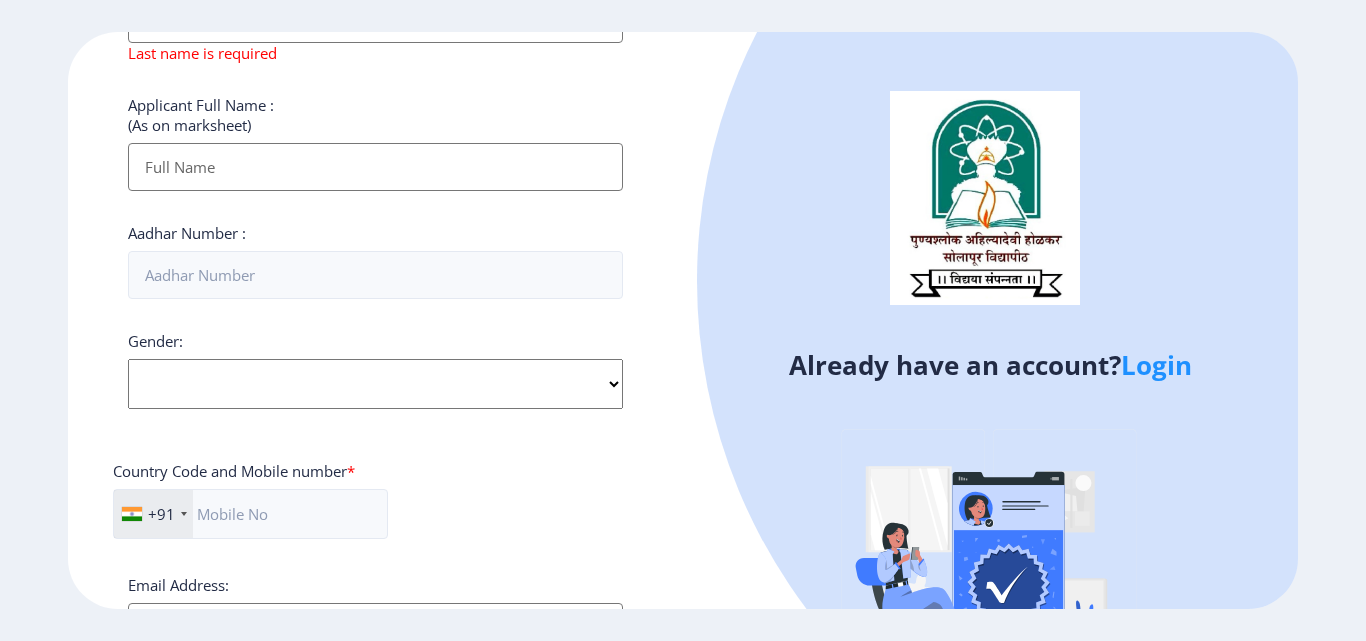 select on "[DEMOGRAPHIC_DATA]" 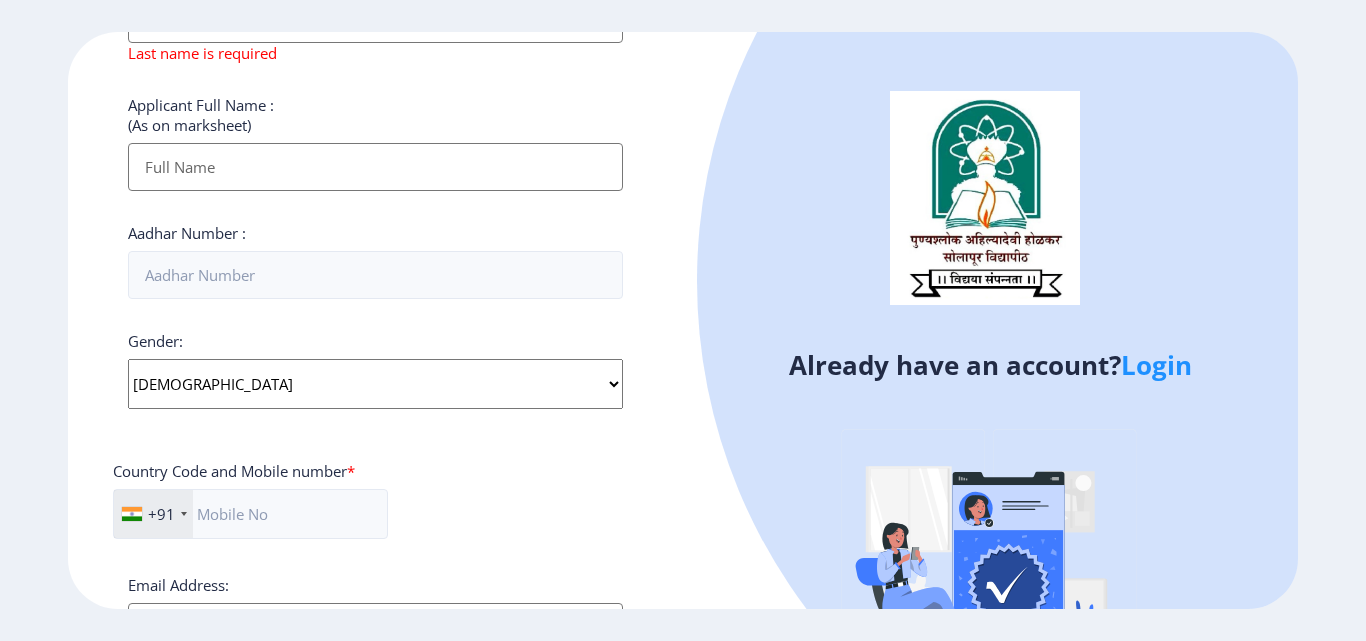 click on "Select Gender [DEMOGRAPHIC_DATA] [DEMOGRAPHIC_DATA] Other" 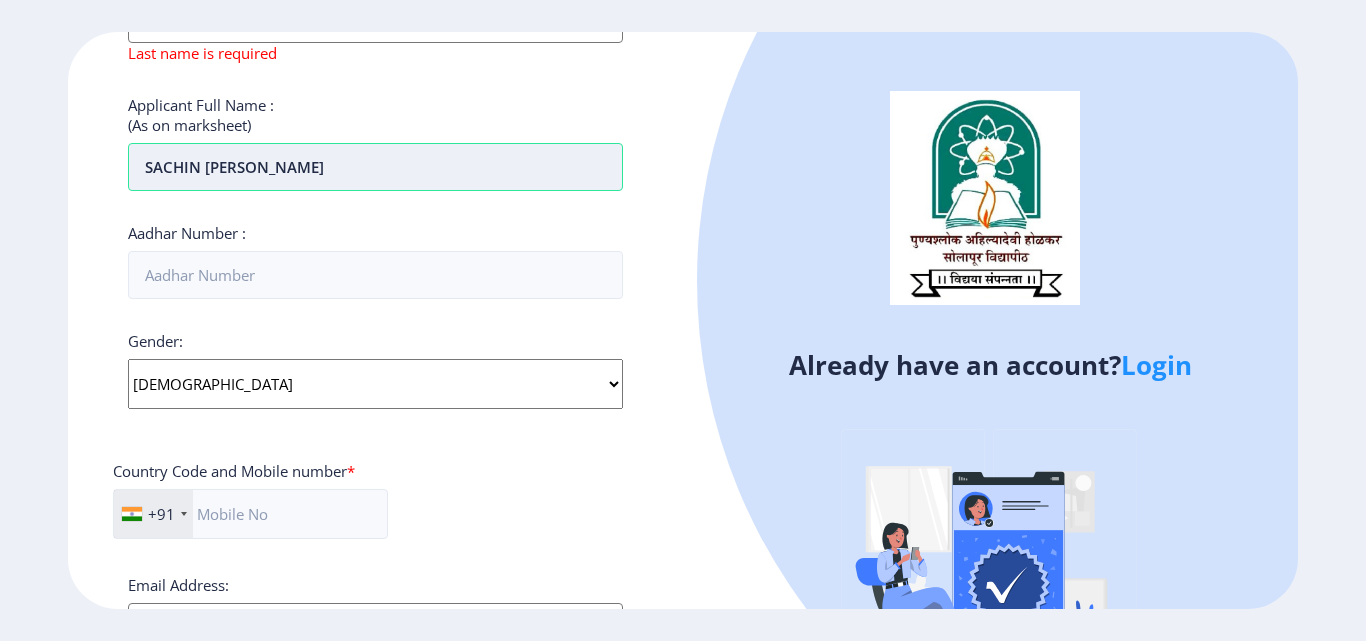 type on "SACHIN [PERSON_NAME]" 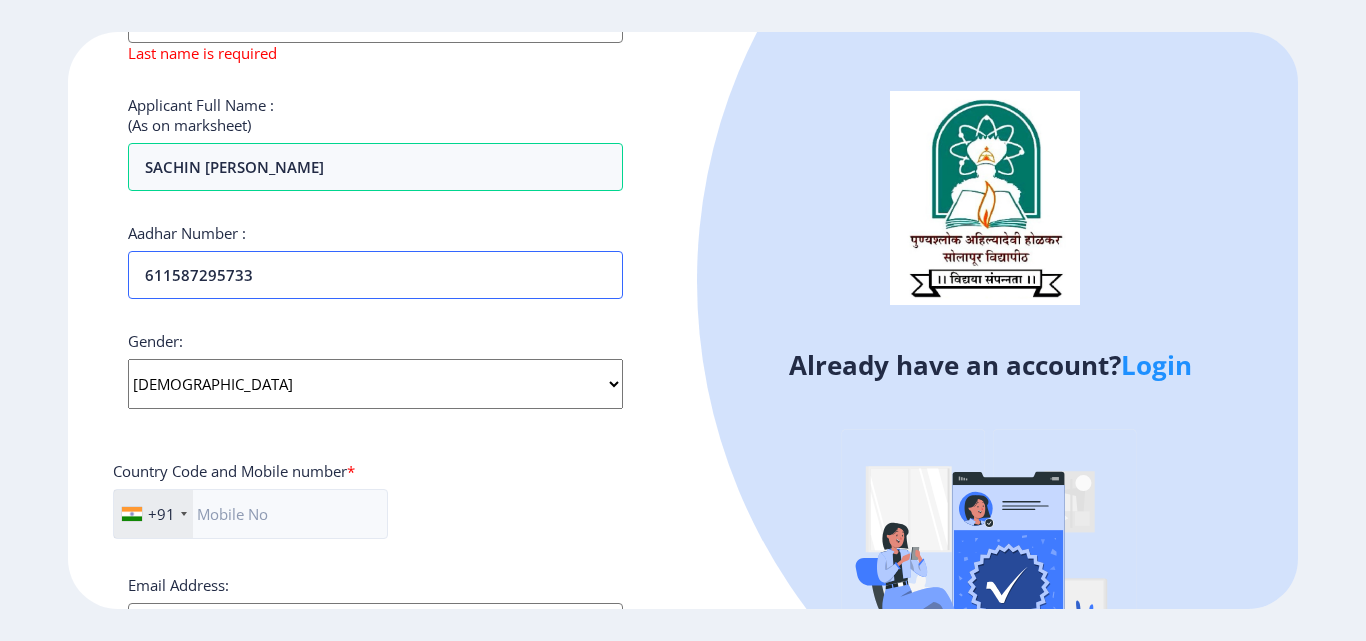 type on "611587295733" 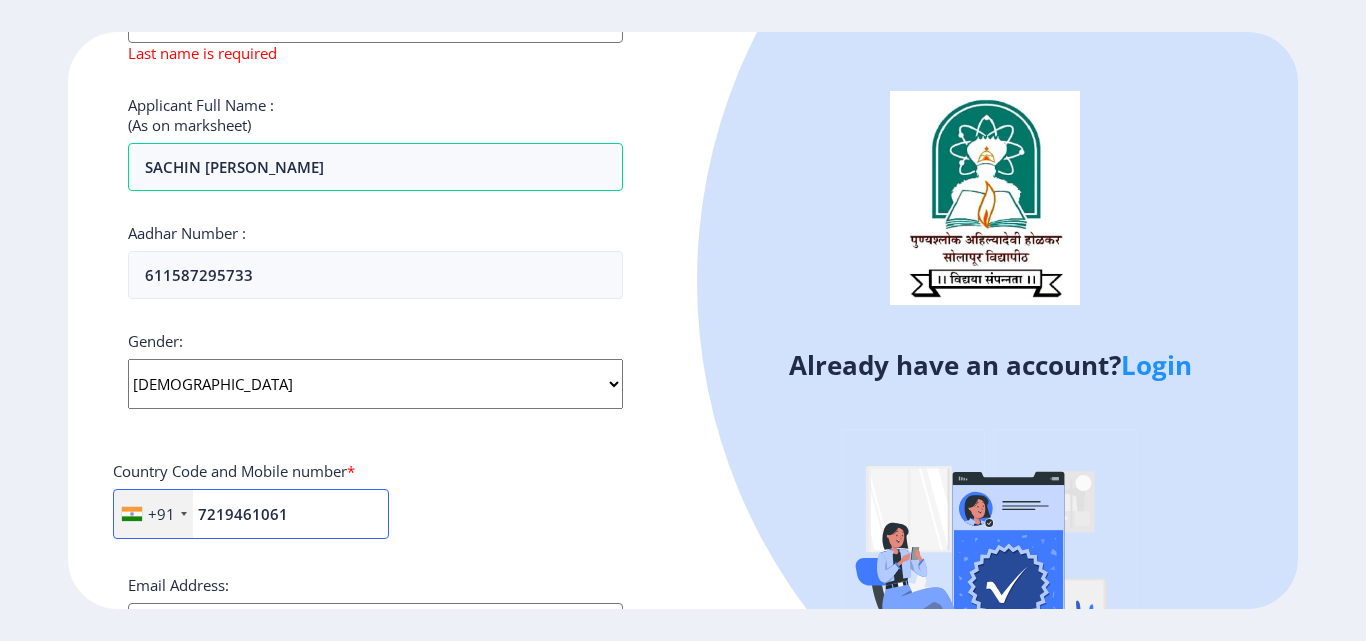 type on "7219461061" 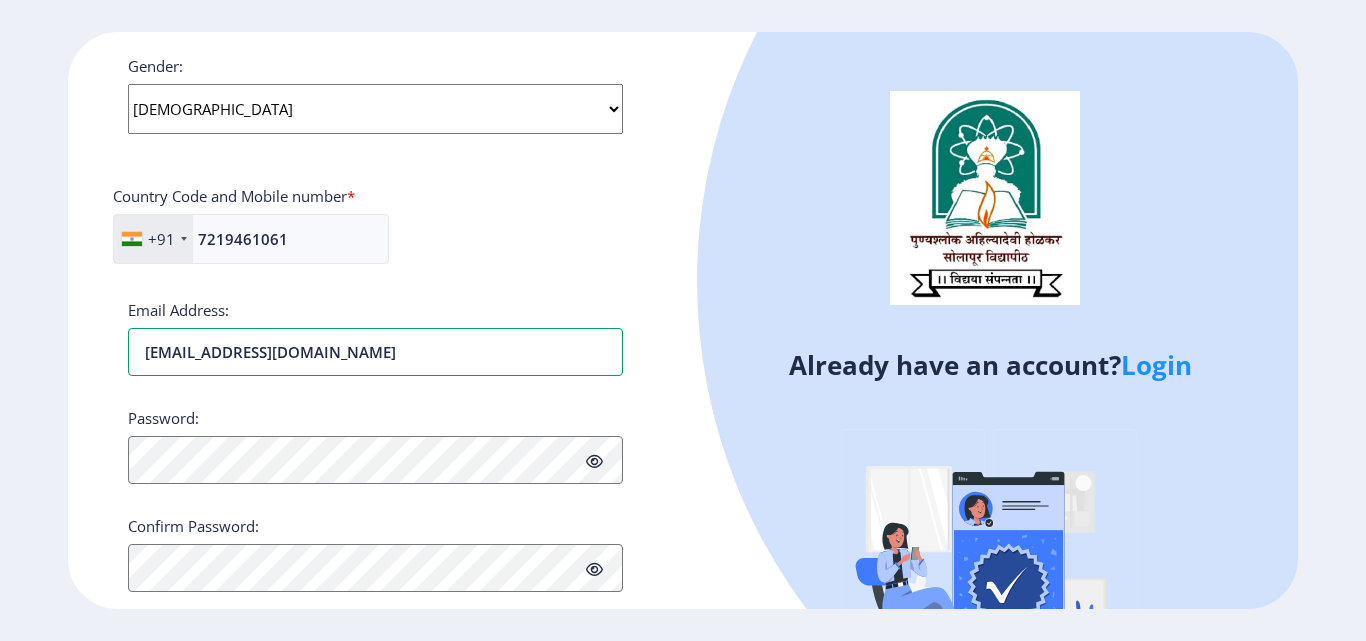 scroll, scrollTop: 835, scrollLeft: 0, axis: vertical 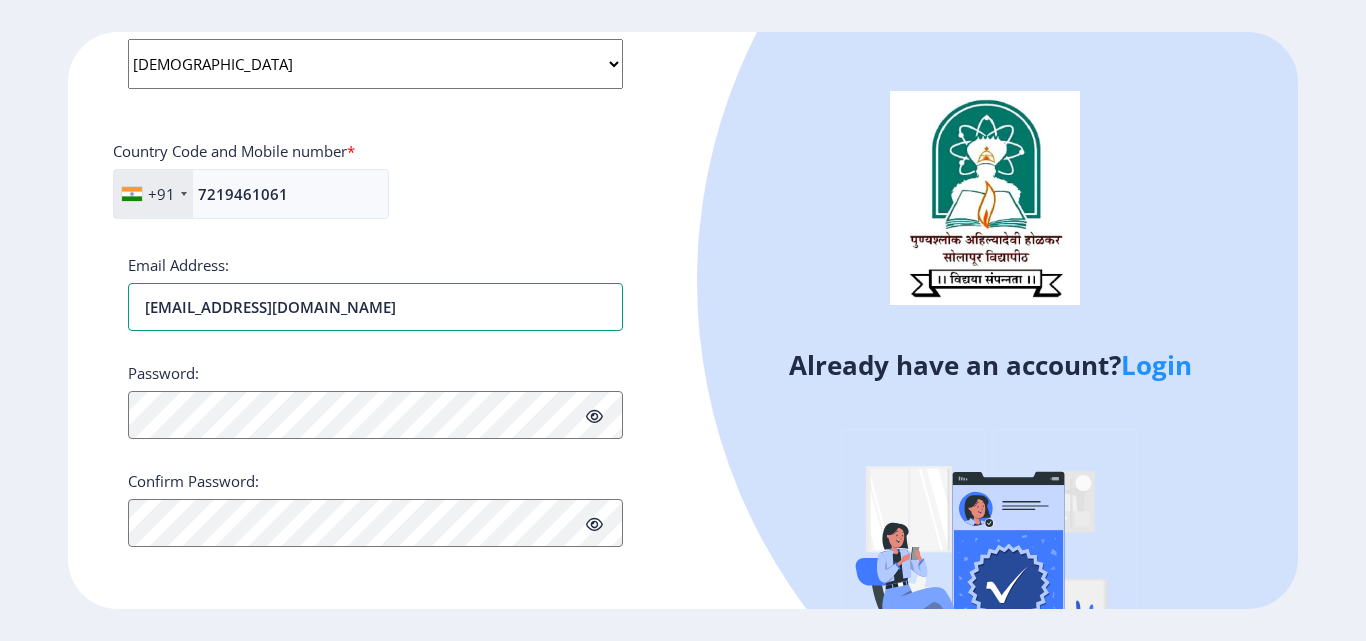 type on "[EMAIL_ADDRESS][DOMAIN_NAME]" 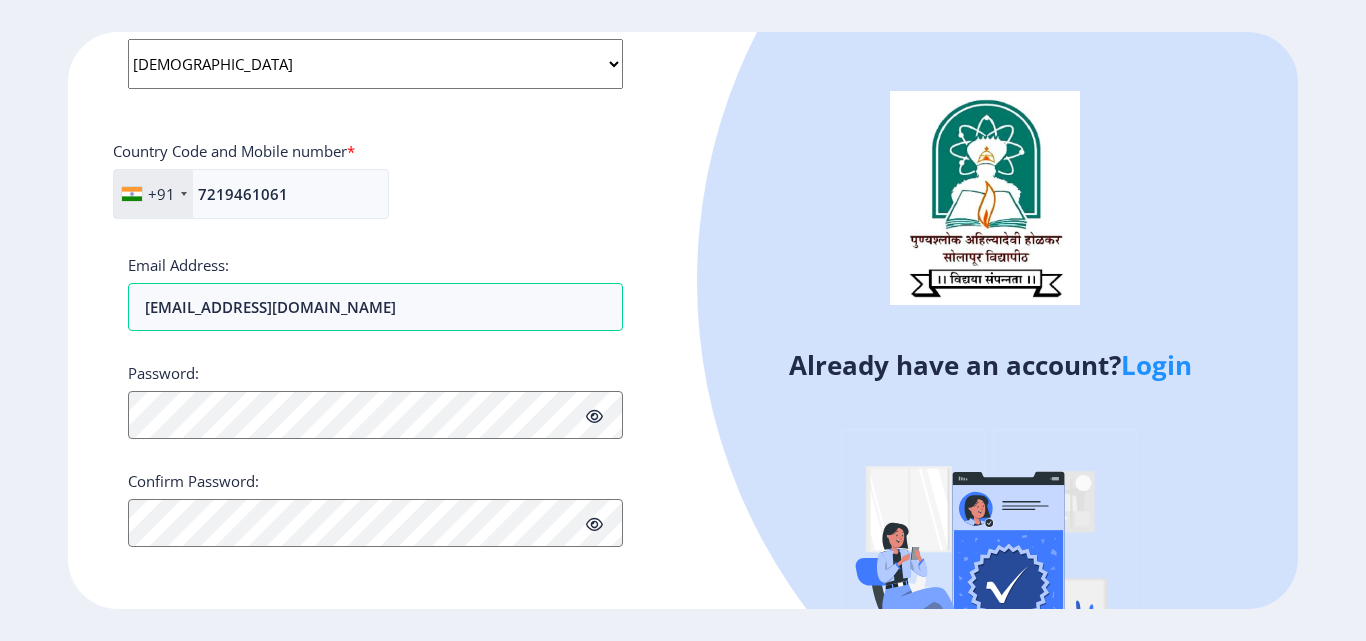 click on "Register Applicant First Name: SACHIN Applicant Middle Name: [PERSON_NAME] Applicant Last Name: [PERSON_NAME] Mothers First Name: Last name is required Applicant Full Name : (As on marksheet) SACHIN [PERSON_NAME] Aadhar Number :  611587295733 Gender: Select Gender [DEMOGRAPHIC_DATA] [DEMOGRAPHIC_DATA] Other  Country Code and Mobile number  *  +91 [GEOGRAPHIC_DATA] ([GEOGRAPHIC_DATA]) +91 [GEOGRAPHIC_DATA] (‫[GEOGRAPHIC_DATA]‬‎) +93 [GEOGRAPHIC_DATA] ([GEOGRAPHIC_DATA]) +355 [GEOGRAPHIC_DATA] (‫[GEOGRAPHIC_DATA]‬‎) +213 [US_STATE] +1 [GEOGRAPHIC_DATA] +376 [GEOGRAPHIC_DATA] +244 [GEOGRAPHIC_DATA] +1 [GEOGRAPHIC_DATA] +1 [GEOGRAPHIC_DATA] +54 [GEOGRAPHIC_DATA] ([GEOGRAPHIC_DATA]) +374 [GEOGRAPHIC_DATA] +297 [GEOGRAPHIC_DATA] +61 [GEOGRAPHIC_DATA] ([GEOGRAPHIC_DATA]) +43 [GEOGRAPHIC_DATA] ([GEOGRAPHIC_DATA]) +994 [GEOGRAPHIC_DATA] +1 [GEOGRAPHIC_DATA] (‫[GEOGRAPHIC_DATA]‬‎) +973 [GEOGRAPHIC_DATA] ([GEOGRAPHIC_DATA]) +880 [GEOGRAPHIC_DATA] +1 [GEOGRAPHIC_DATA] ([GEOGRAPHIC_DATA]) +375 [GEOGRAPHIC_DATA] ([GEOGRAPHIC_DATA]) +32 [GEOGRAPHIC_DATA] +501 [GEOGRAPHIC_DATA] ([GEOGRAPHIC_DATA]) +229 [GEOGRAPHIC_DATA] +1 [GEOGRAPHIC_DATA] (འབྲུག) +975 [GEOGRAPHIC_DATA] +591 [GEOGRAPHIC_DATA] ([GEOGRAPHIC_DATA]) +387 [GEOGRAPHIC_DATA] +267 [GEOGRAPHIC_DATA] ([GEOGRAPHIC_DATA]) +55 +246 +1 [GEOGRAPHIC_DATA] +673 +1" 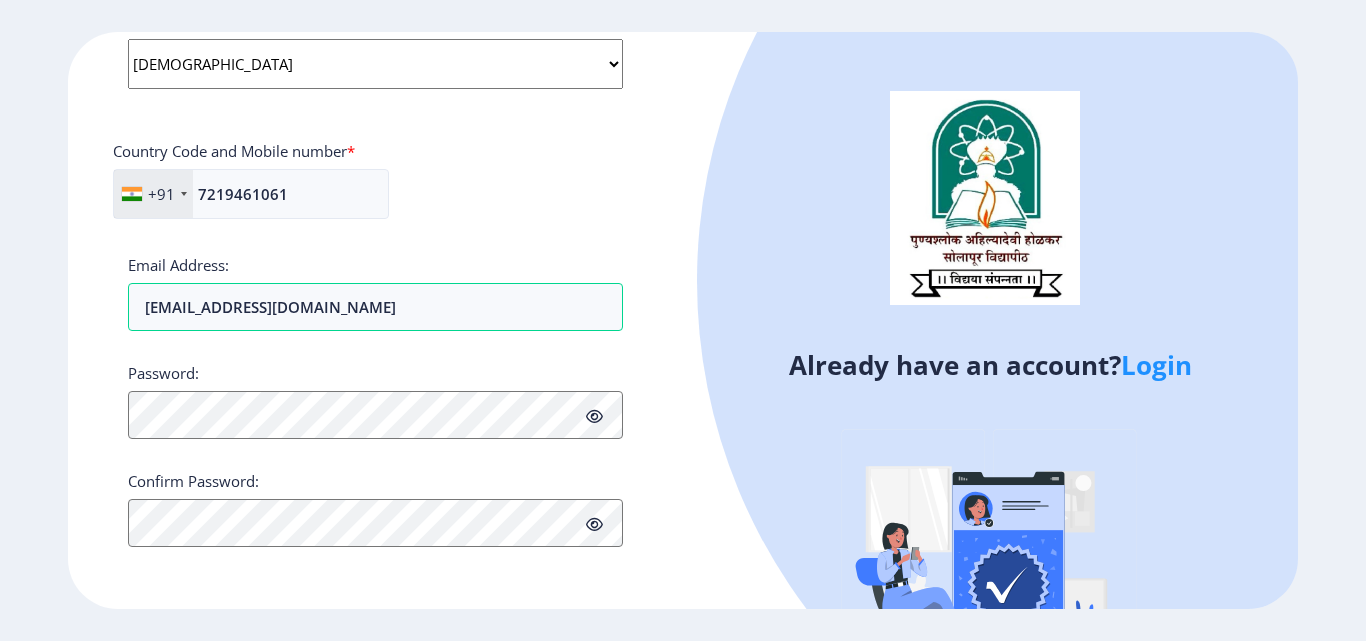 click on "Password:" 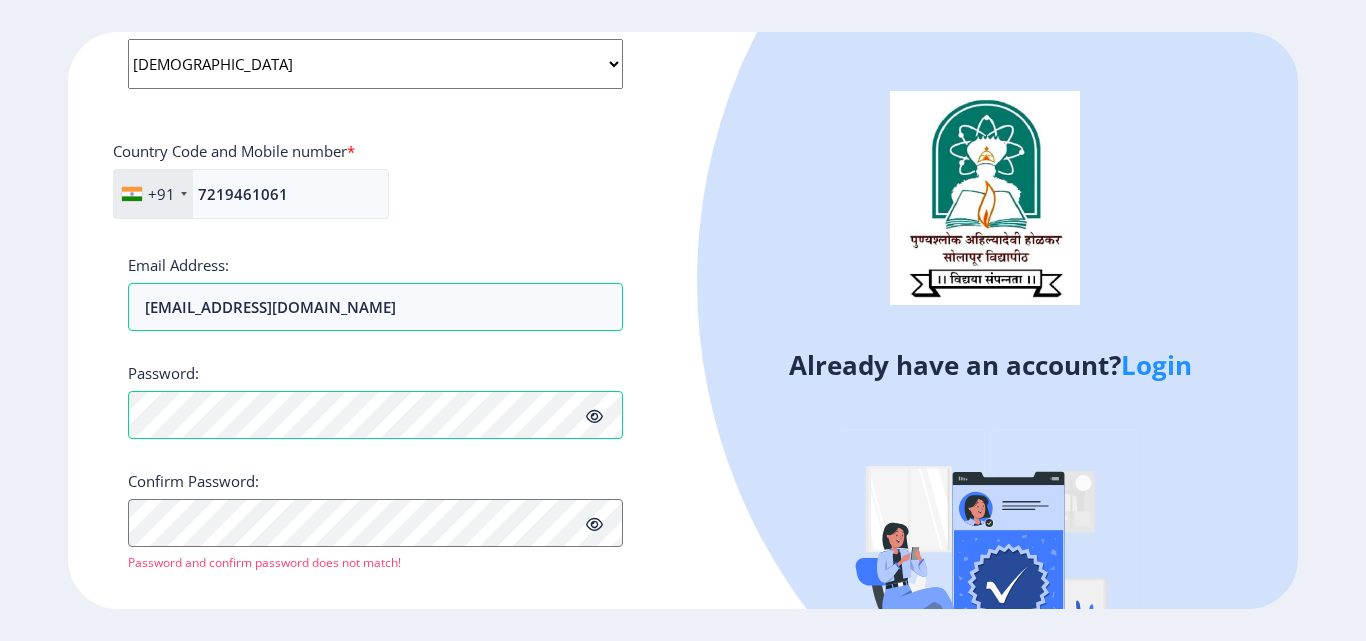 click 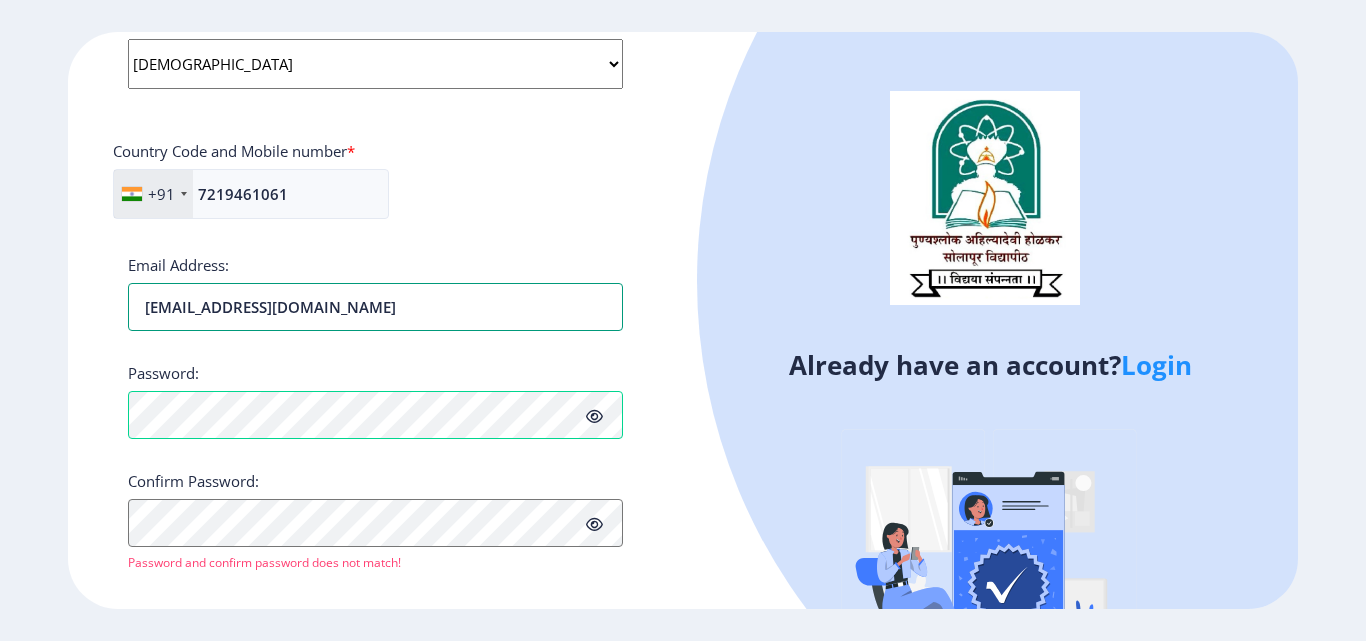 click on "Applicant First Name: SACHIN Applicant Middle Name: [PERSON_NAME] Applicant Last Name: [PERSON_NAME] Mothers First Name: Last name is required Applicant Full Name : (As on marksheet) SACHIN [PERSON_NAME] Aadhar Number :  611587295733 Gender: Select Gender [DEMOGRAPHIC_DATA] [DEMOGRAPHIC_DATA] Other  Country Code and Mobile number  *  +91 [GEOGRAPHIC_DATA] ([GEOGRAPHIC_DATA]) +91 [GEOGRAPHIC_DATA] (‫[GEOGRAPHIC_DATA]‬‎) +93 [GEOGRAPHIC_DATA] ([GEOGRAPHIC_DATA]) +355 [GEOGRAPHIC_DATA] (‫[GEOGRAPHIC_DATA]‬‎) +213 [US_STATE] +1 [GEOGRAPHIC_DATA] +376 [GEOGRAPHIC_DATA] +244 [GEOGRAPHIC_DATA] +1 [GEOGRAPHIC_DATA] +1 [GEOGRAPHIC_DATA] +54 [GEOGRAPHIC_DATA] ([GEOGRAPHIC_DATA]) +374 [GEOGRAPHIC_DATA] +297 [GEOGRAPHIC_DATA] +61 [GEOGRAPHIC_DATA] ([GEOGRAPHIC_DATA]) +43 [GEOGRAPHIC_DATA] ([GEOGRAPHIC_DATA]) +994 [GEOGRAPHIC_DATA] +1 [GEOGRAPHIC_DATA] ([GEOGRAPHIC_DATA][GEOGRAPHIC_DATA]‬‎) +973 [GEOGRAPHIC_DATA] ([GEOGRAPHIC_DATA]) +880 [GEOGRAPHIC_DATA] +1 [GEOGRAPHIC_DATA] ([GEOGRAPHIC_DATA]) +375 [GEOGRAPHIC_DATA] ([GEOGRAPHIC_DATA]) +32 [GEOGRAPHIC_DATA] +501 [GEOGRAPHIC_DATA] ([GEOGRAPHIC_DATA]) +229 [GEOGRAPHIC_DATA] +1 [GEOGRAPHIC_DATA] (འབྲུག) +975 [GEOGRAPHIC_DATA] +591 [GEOGRAPHIC_DATA] ([GEOGRAPHIC_DATA]) +387 [GEOGRAPHIC_DATA] +267 [GEOGRAPHIC_DATA] ([GEOGRAPHIC_DATA]) +55 [GEOGRAPHIC_DATA]" 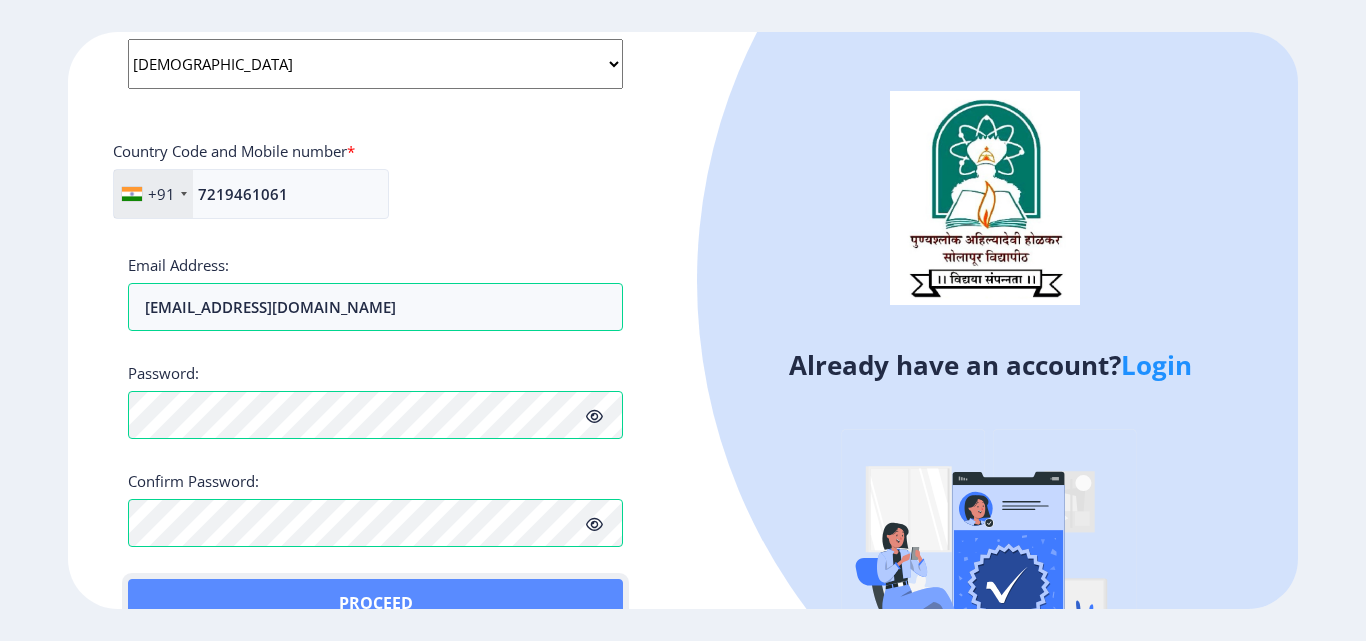 click on "Proceed" 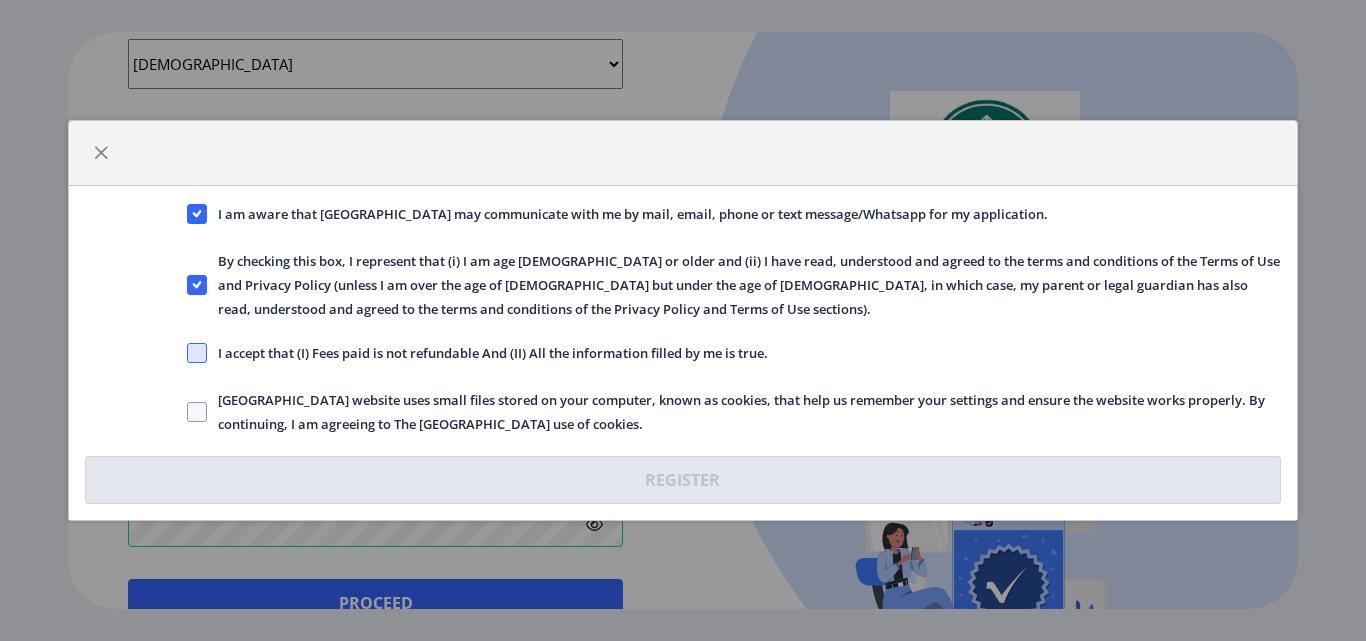 click 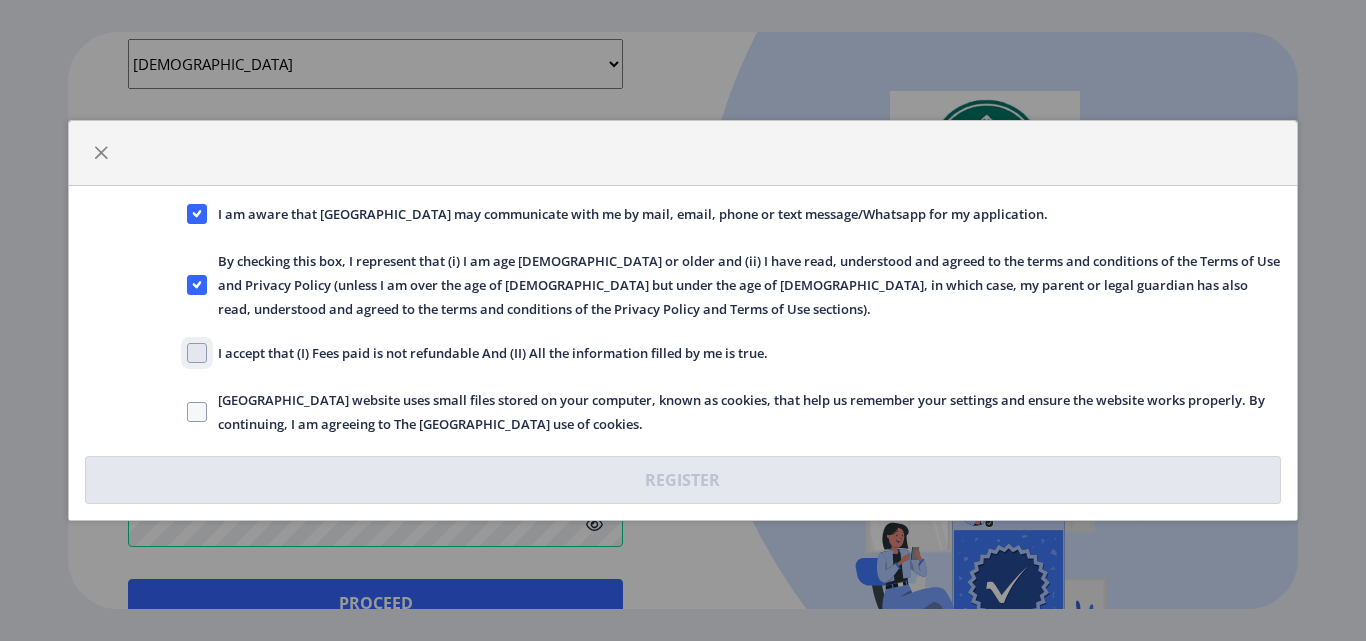 click on "I accept that (I) Fees paid is not refundable And (II) All the information filled by me is true." 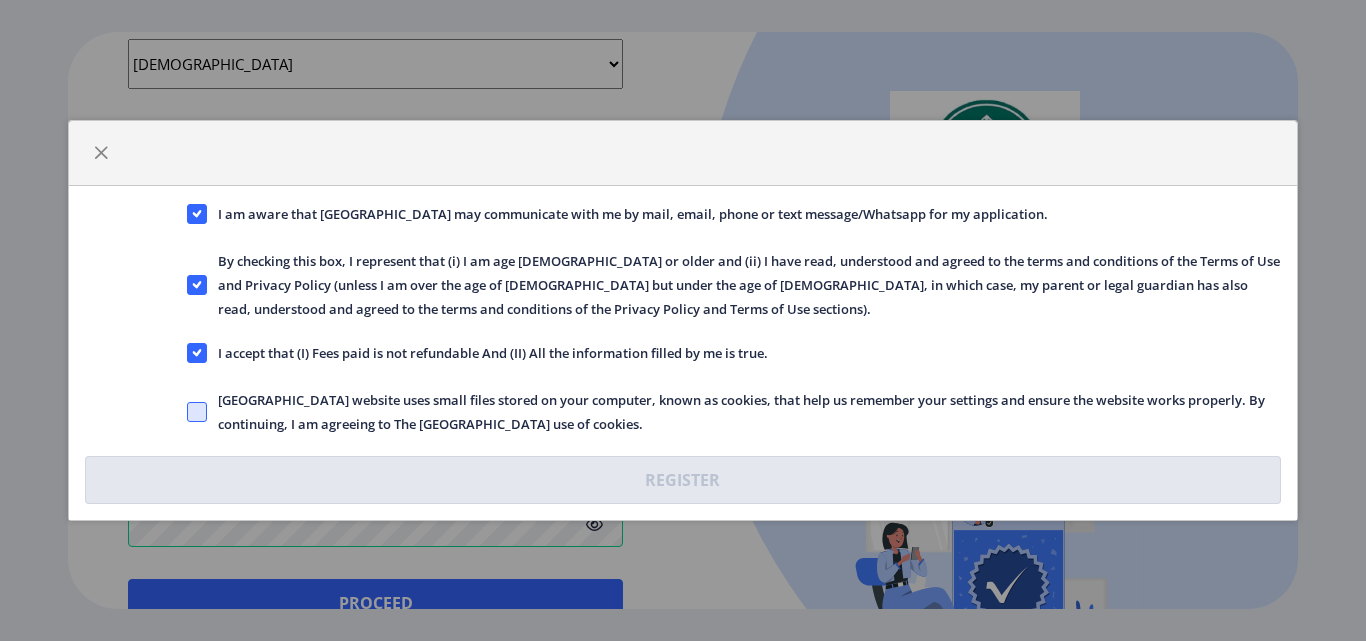 click 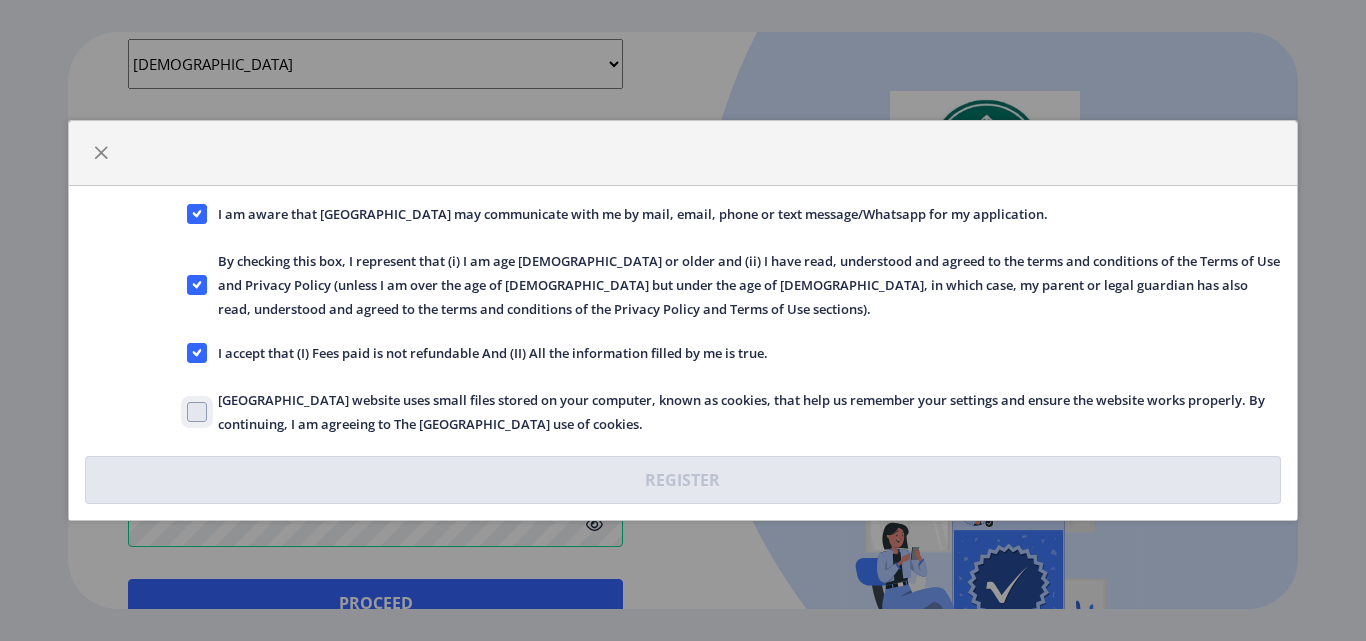 click on "[GEOGRAPHIC_DATA] website uses small files stored on your computer, known as cookies, that help us remember your settings and ensure the website works properly. By continuing, I am agreeing to The [GEOGRAPHIC_DATA] use of cookies." 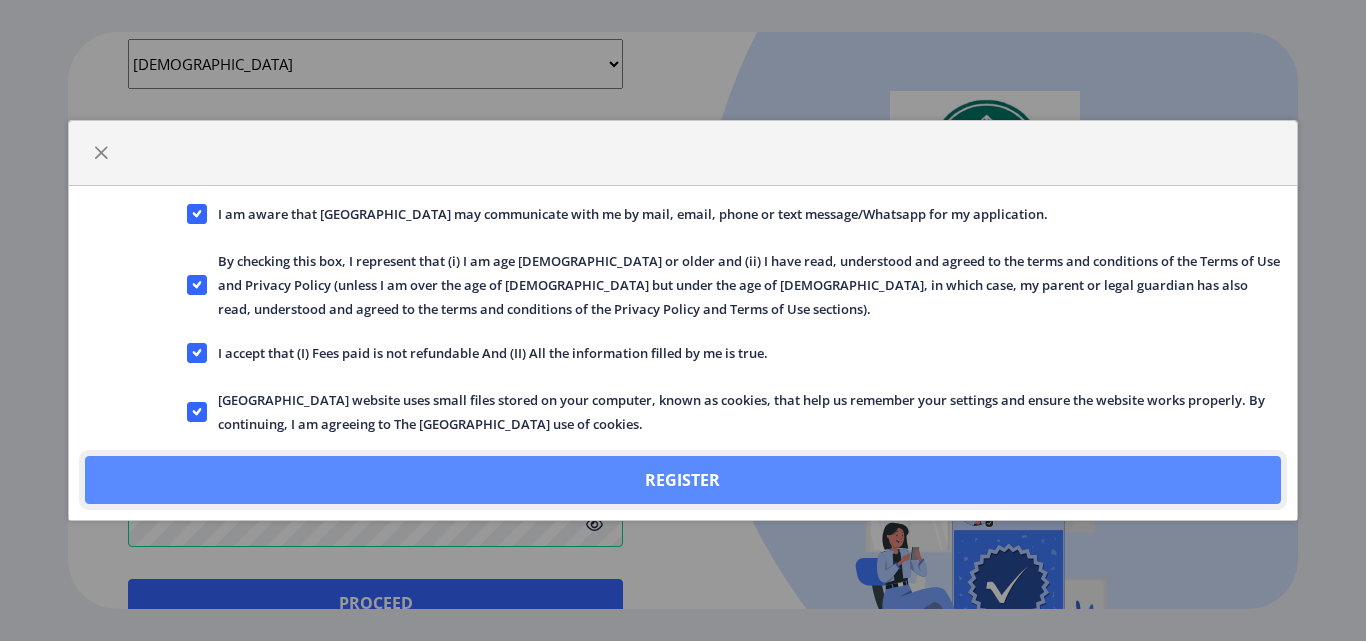 click on "Register" 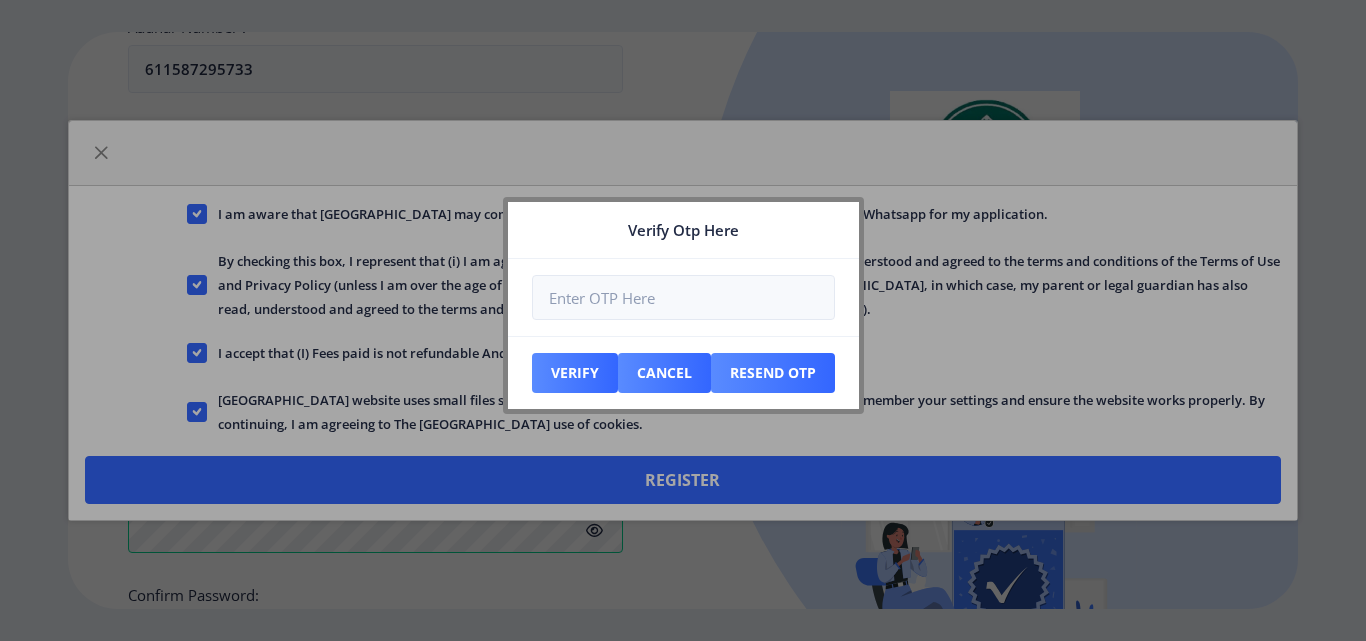 scroll, scrollTop: 949, scrollLeft: 0, axis: vertical 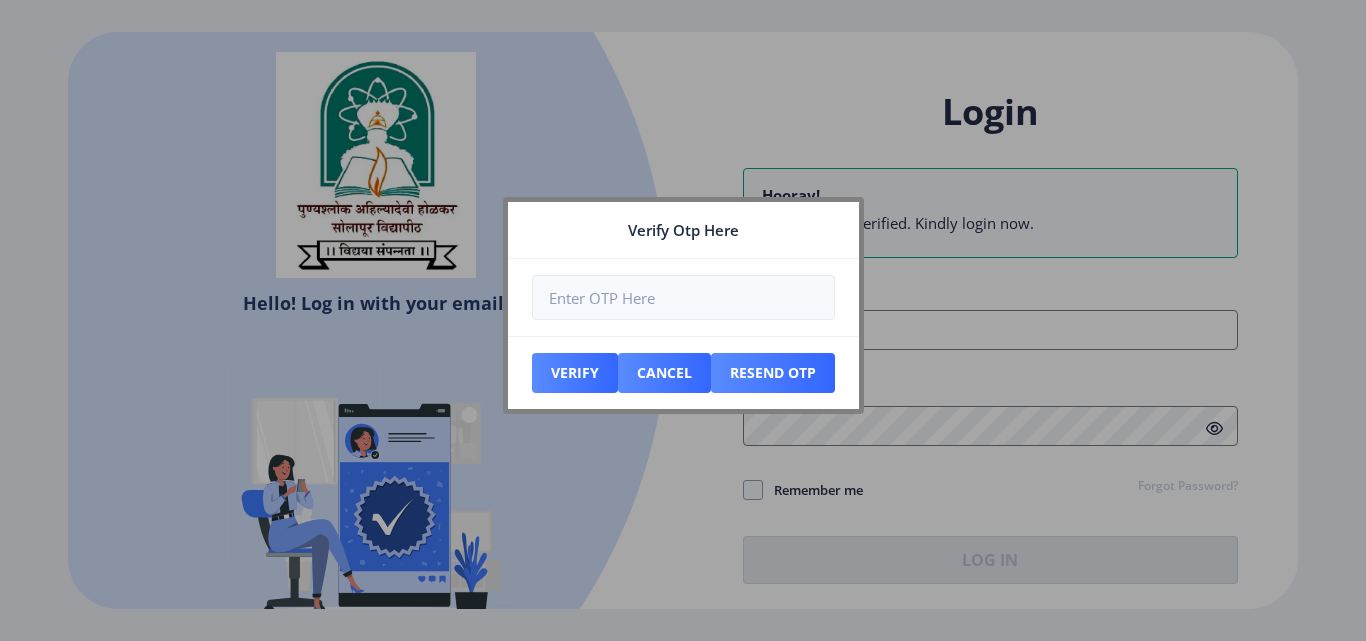 type on "[EMAIL_ADDRESS][DOMAIN_NAME]" 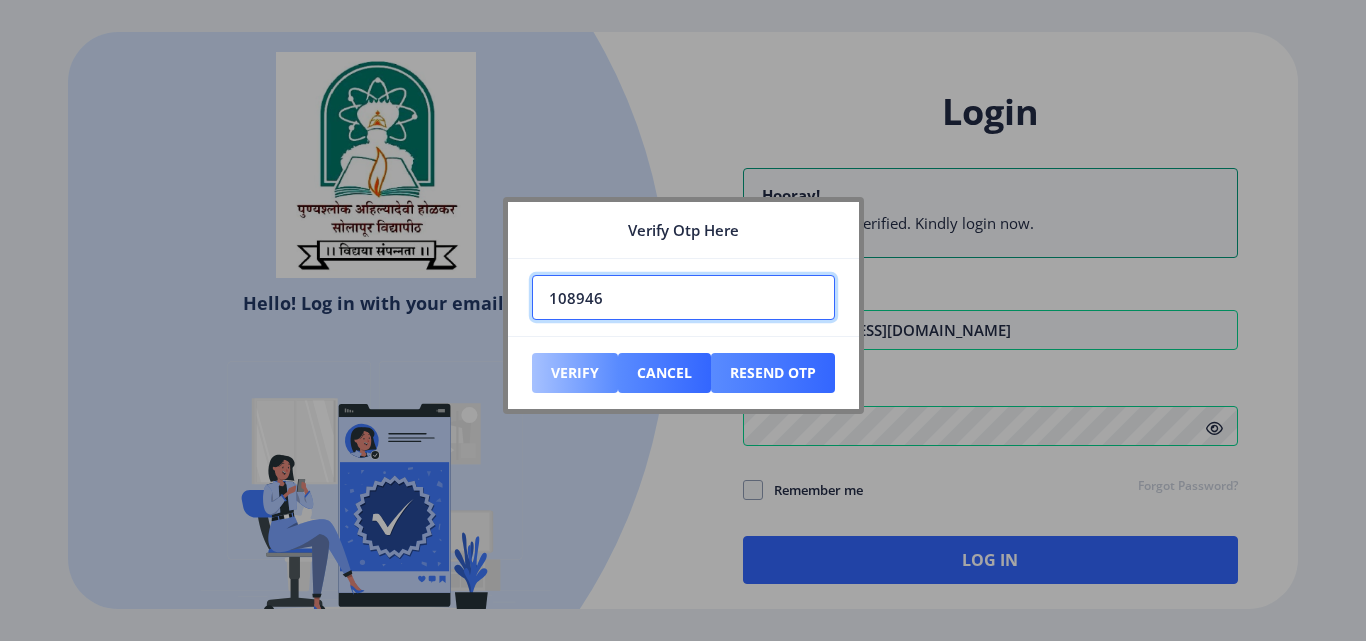 type on "108946" 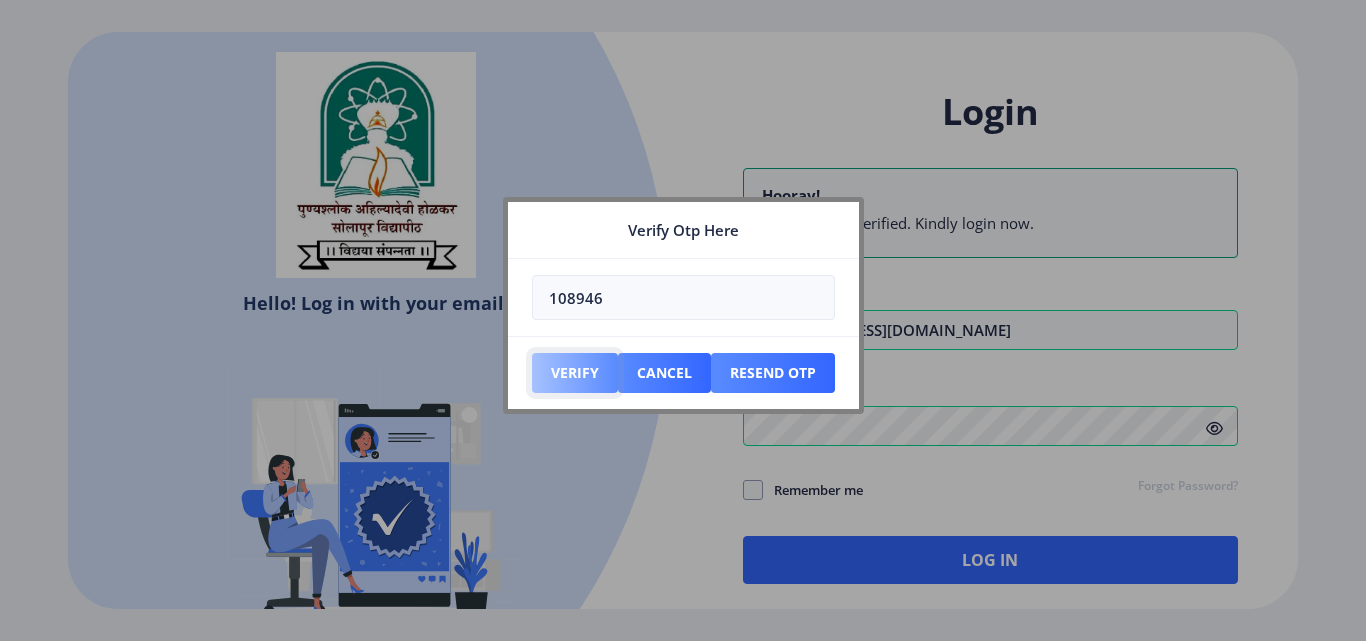 click on "Verify" at bounding box center [575, 373] 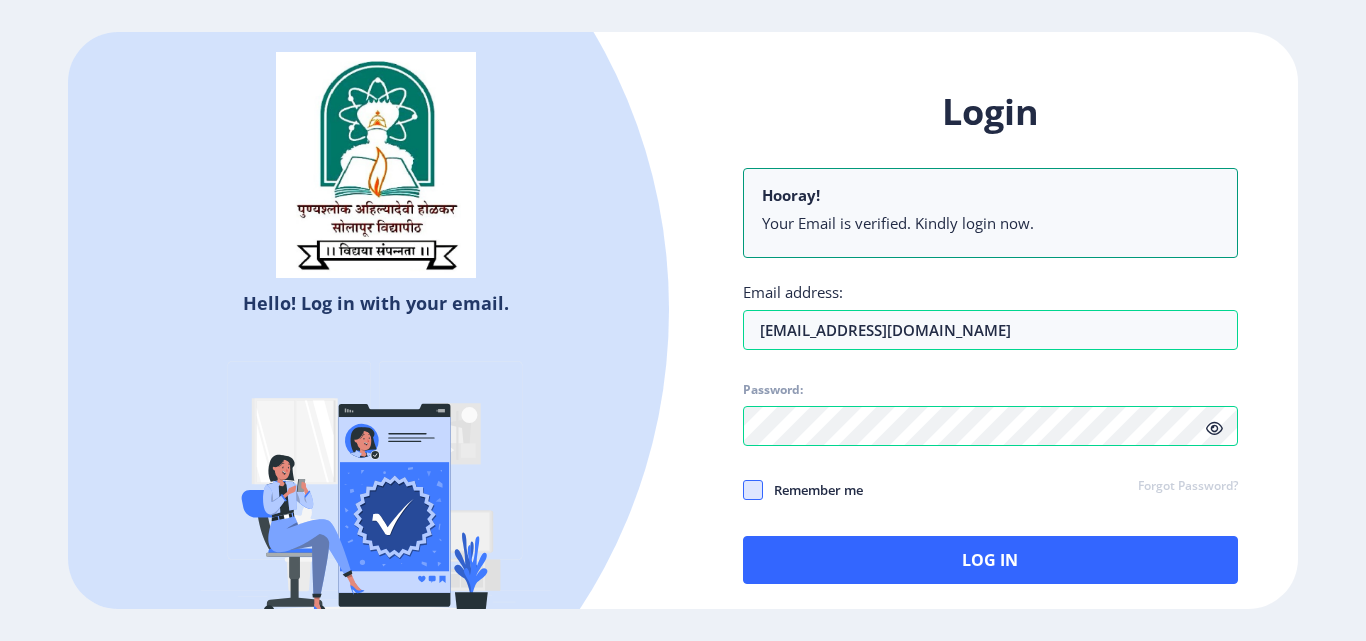 click 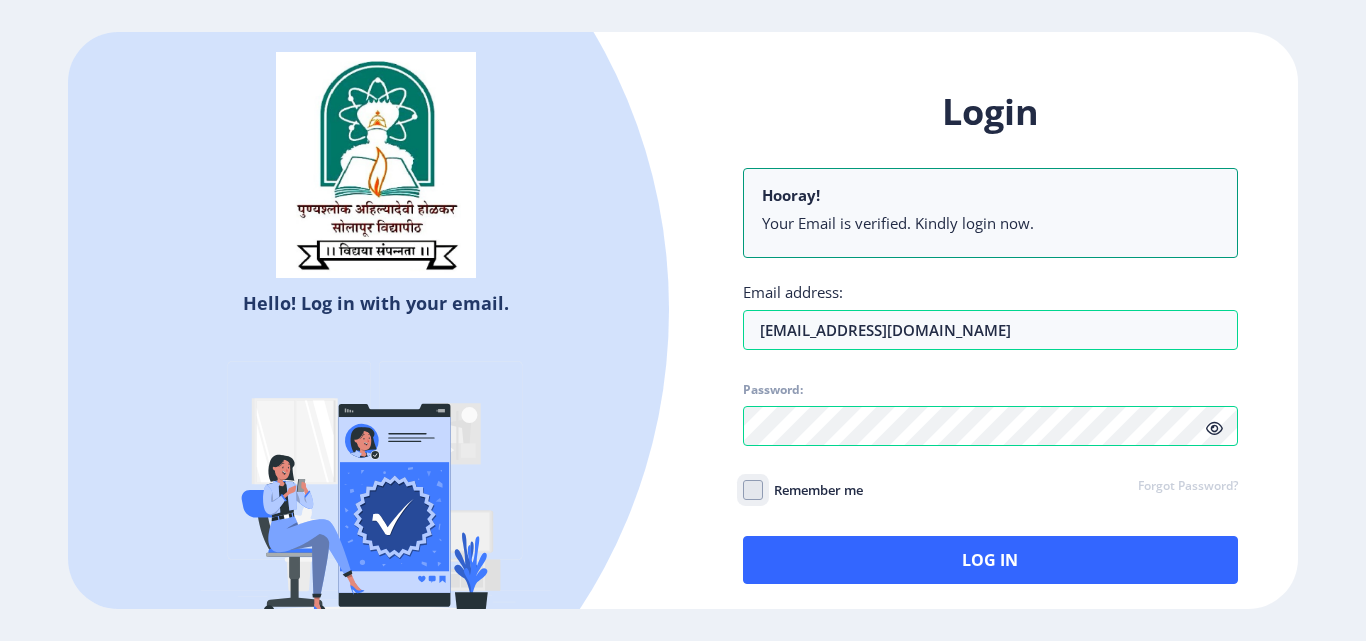 checkbox on "true" 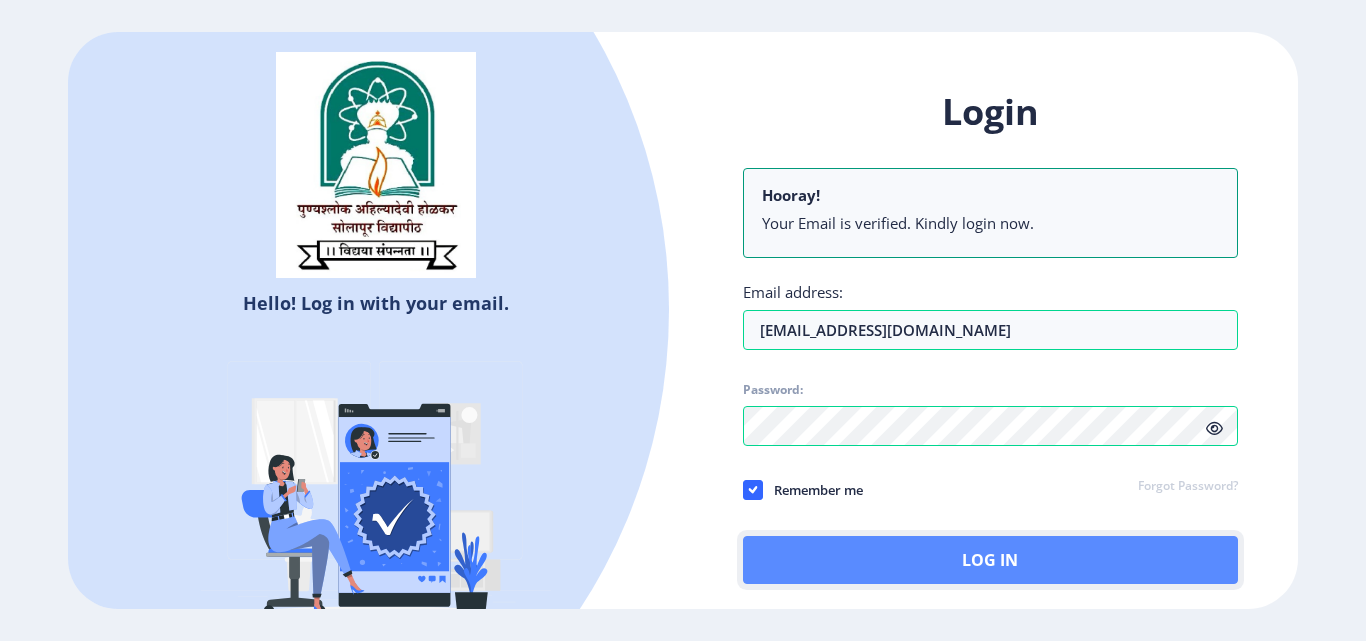 click on "Log In" 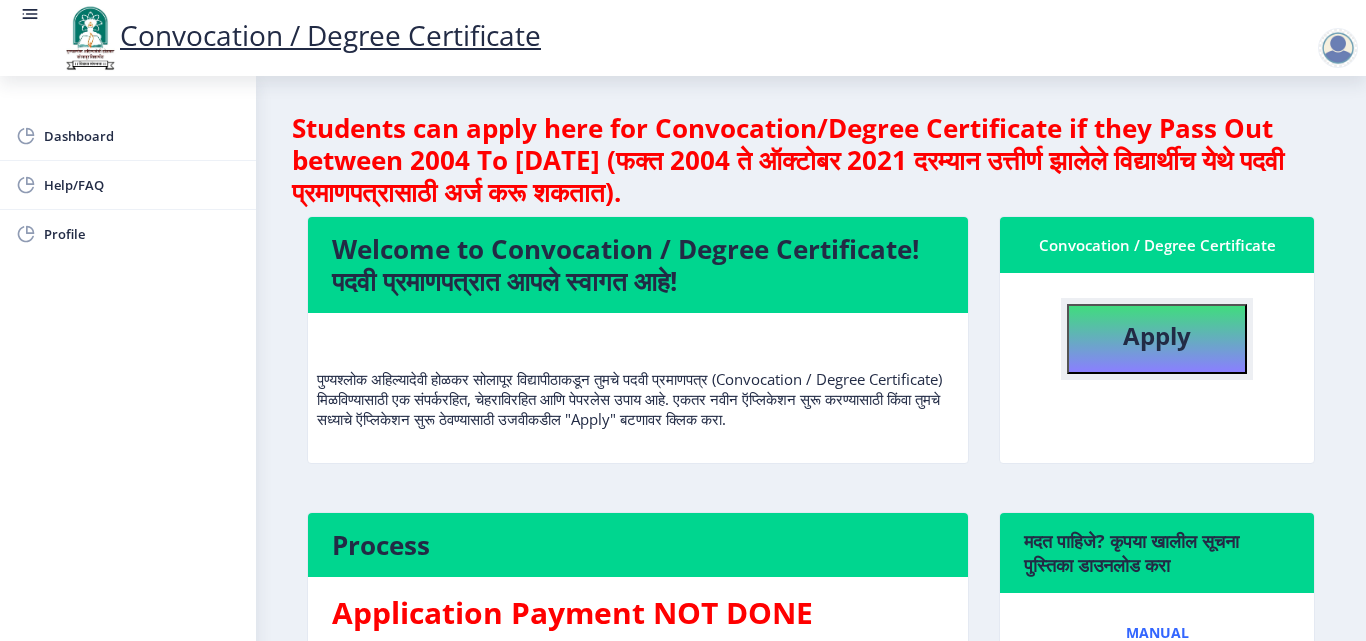 click on "Apply" 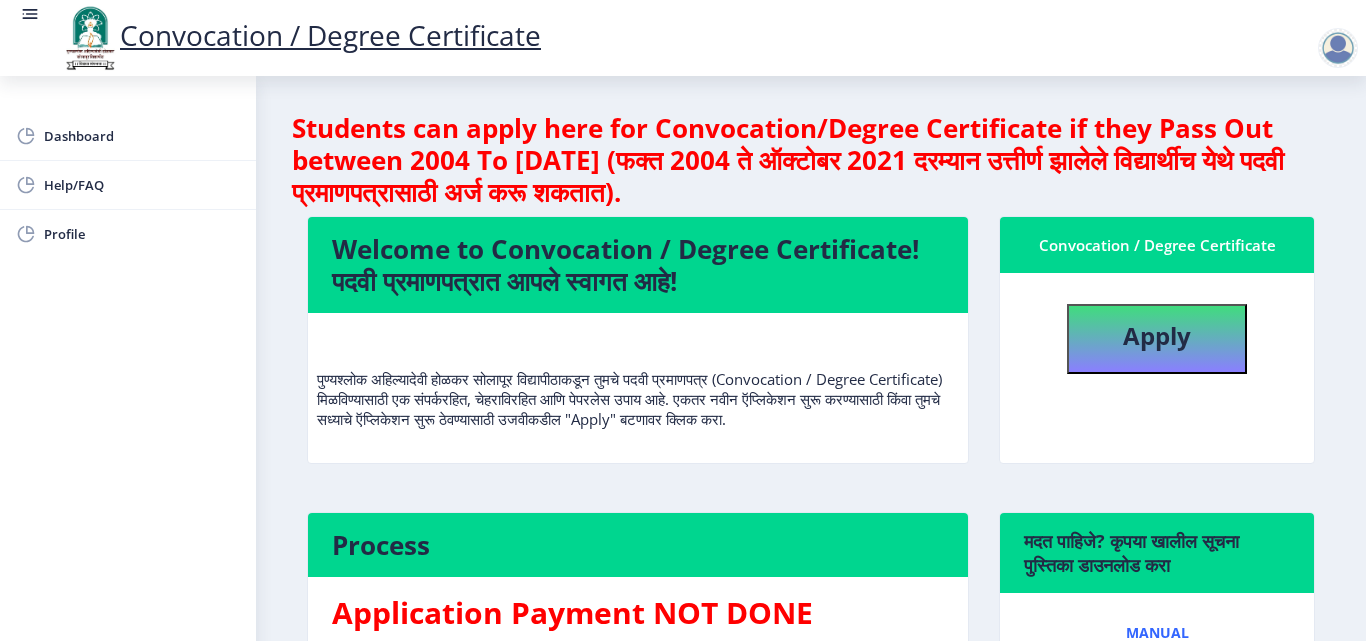 select 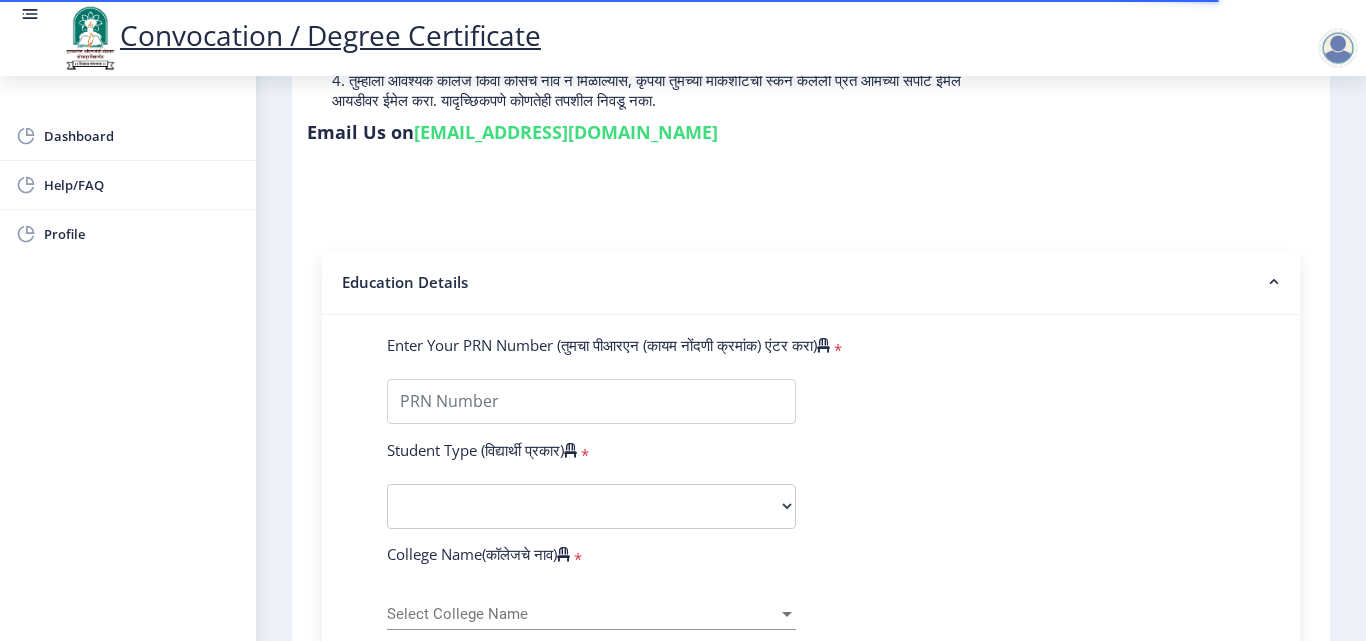 scroll, scrollTop: 400, scrollLeft: 0, axis: vertical 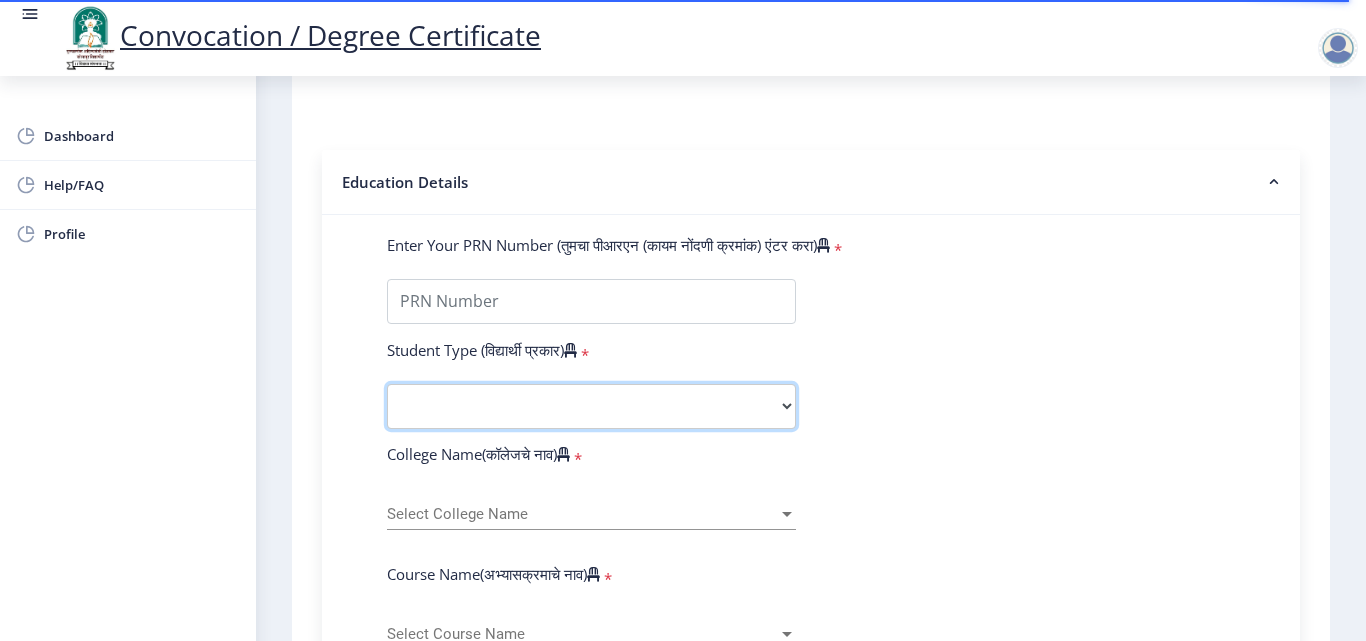 click on "Select Student Type Regular External" at bounding box center (591, 406) 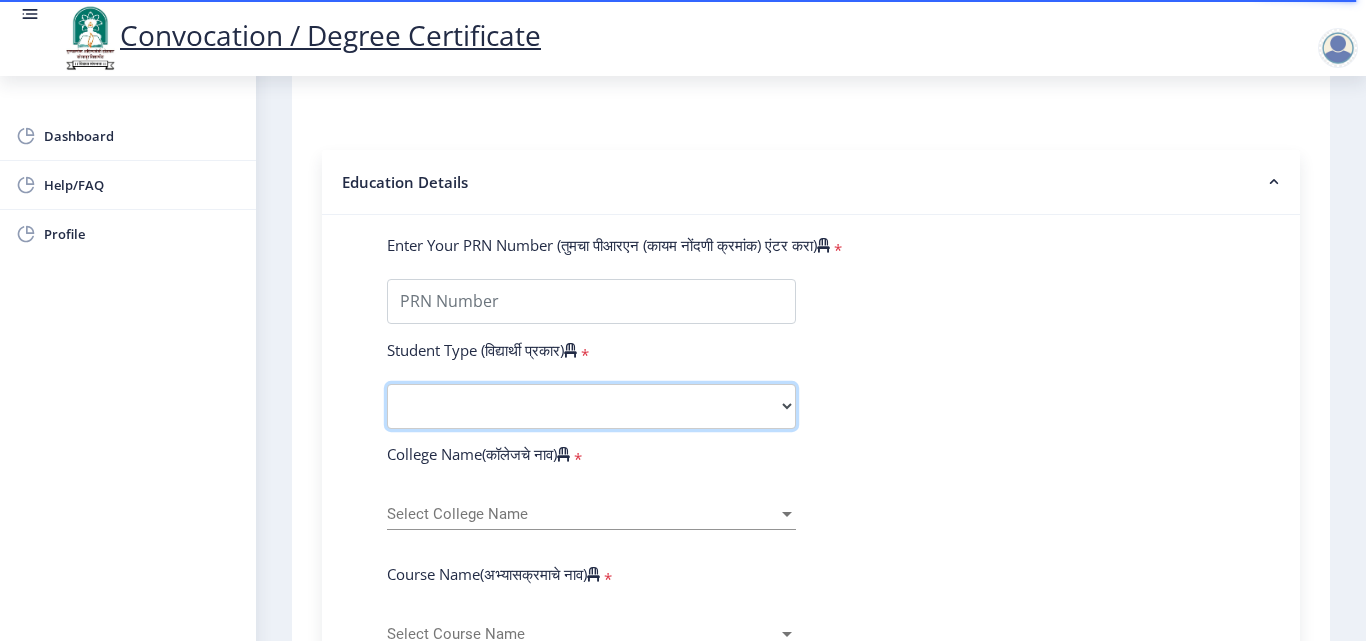 select on "Regular" 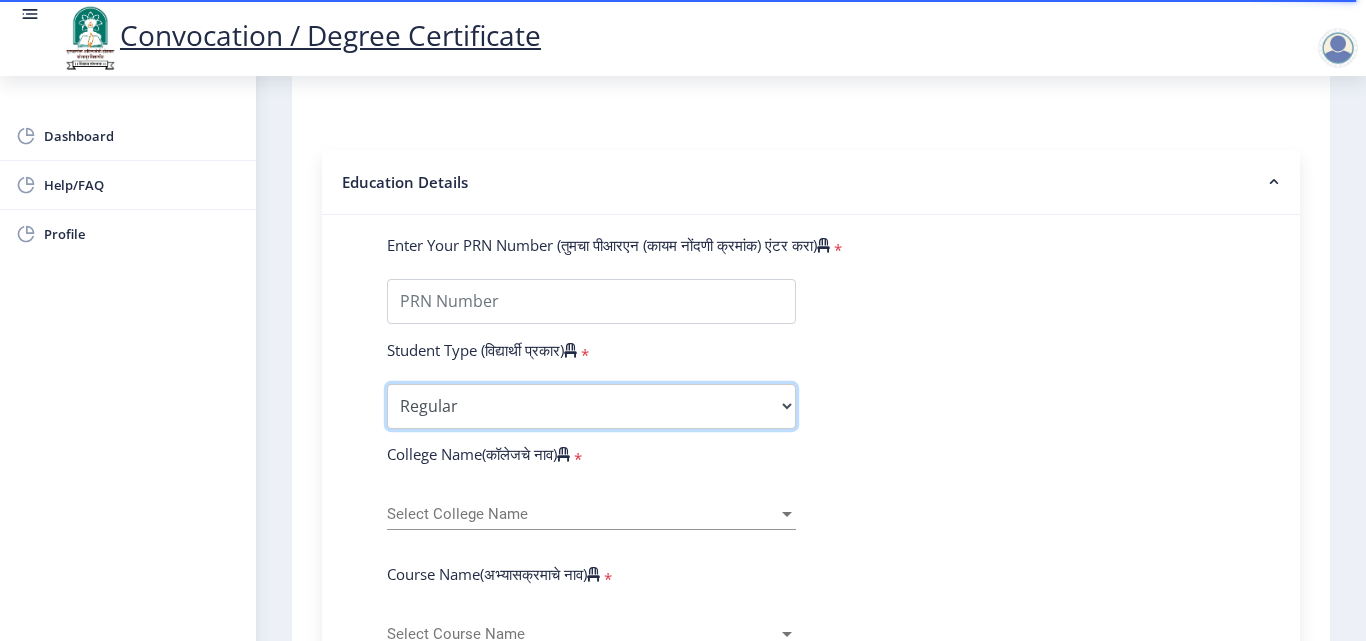click on "Select Student Type Regular External" at bounding box center [591, 406] 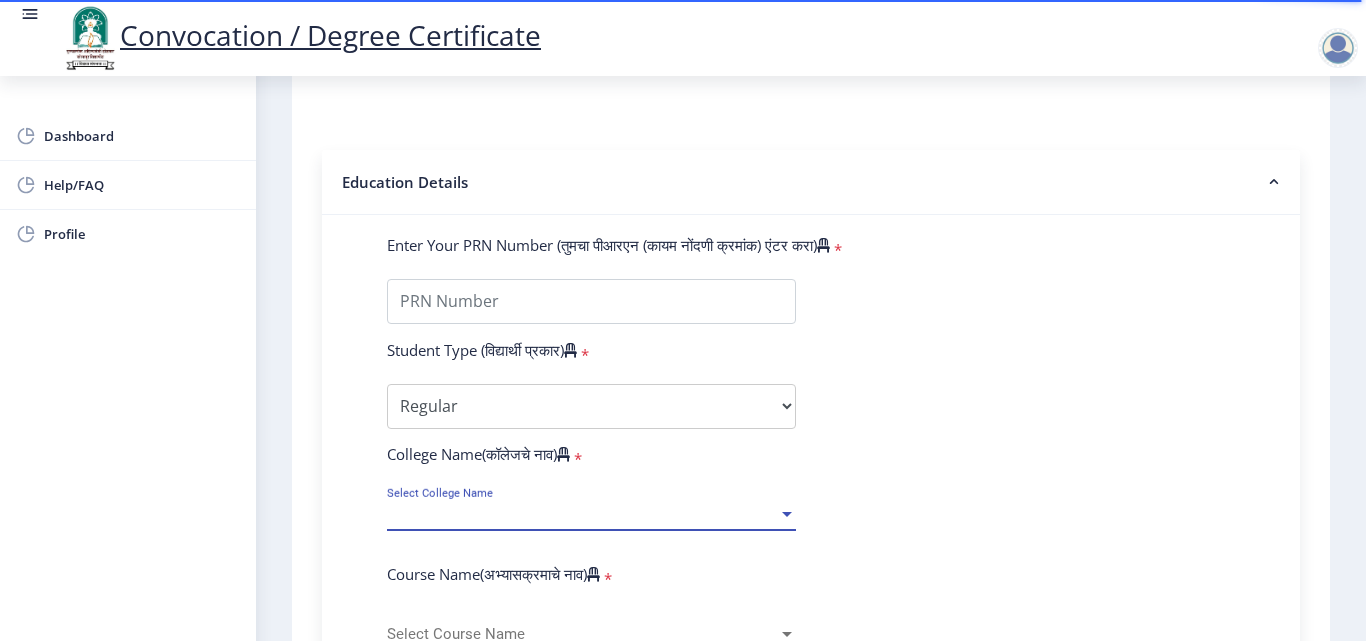 click at bounding box center [787, 514] 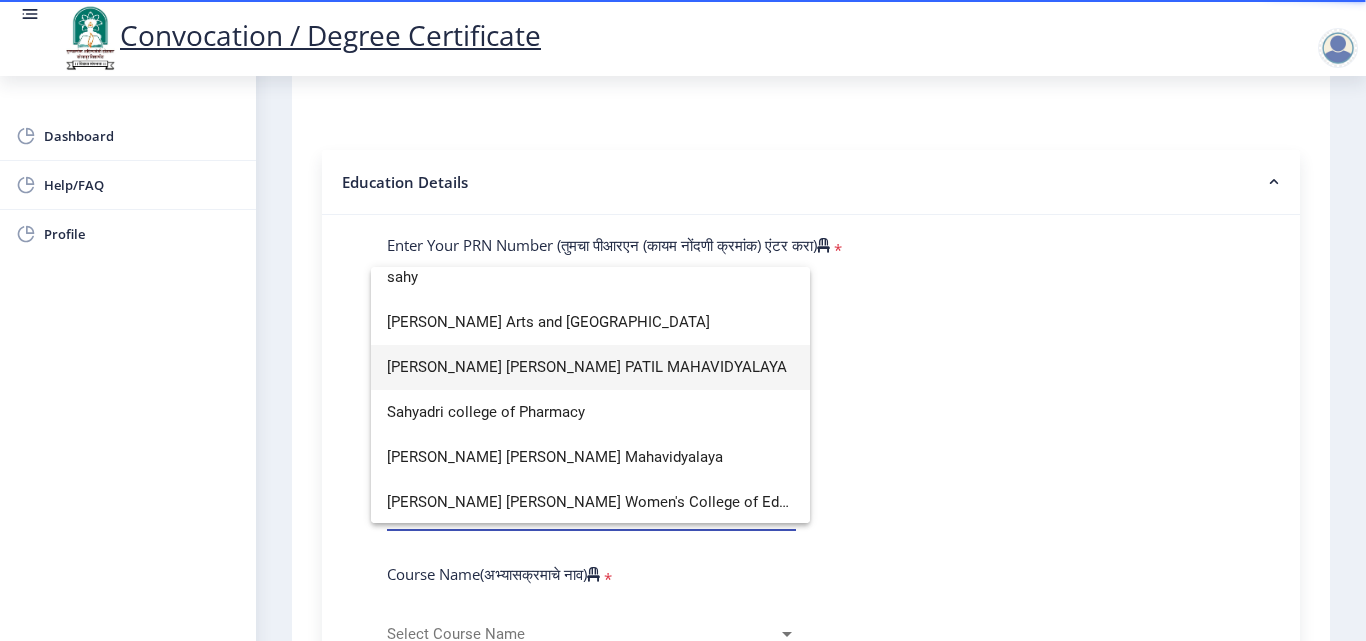 scroll, scrollTop: 0, scrollLeft: 0, axis: both 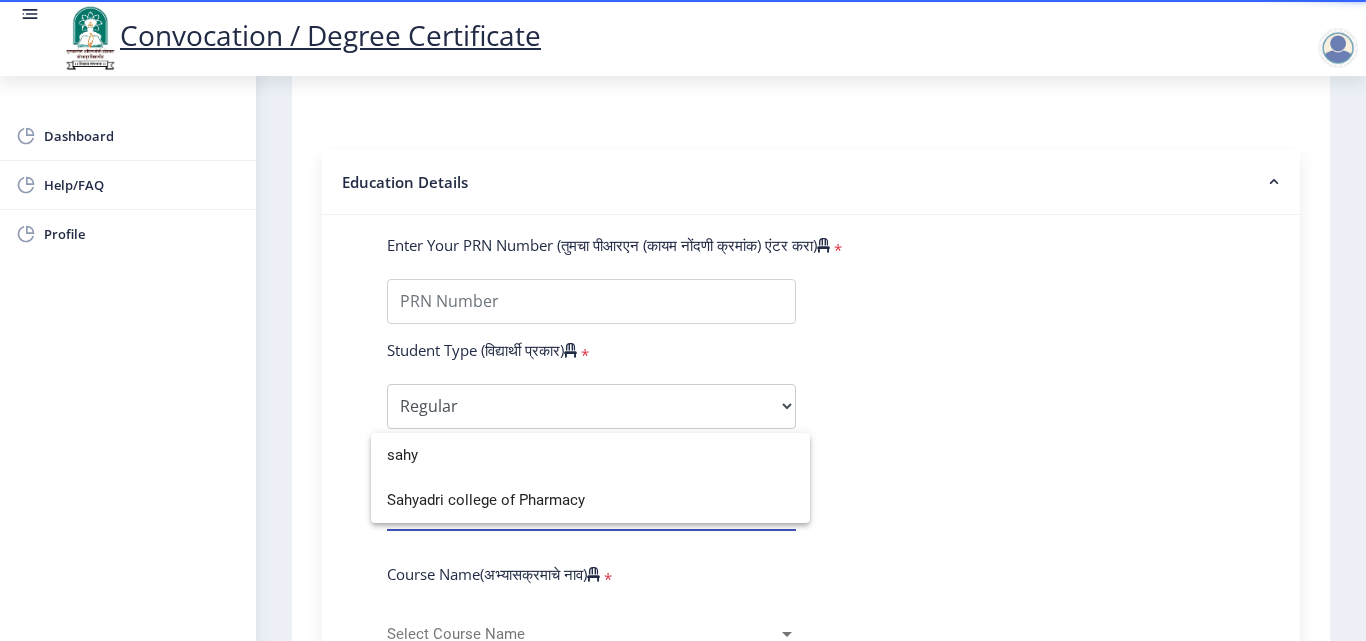 type on "sahy" 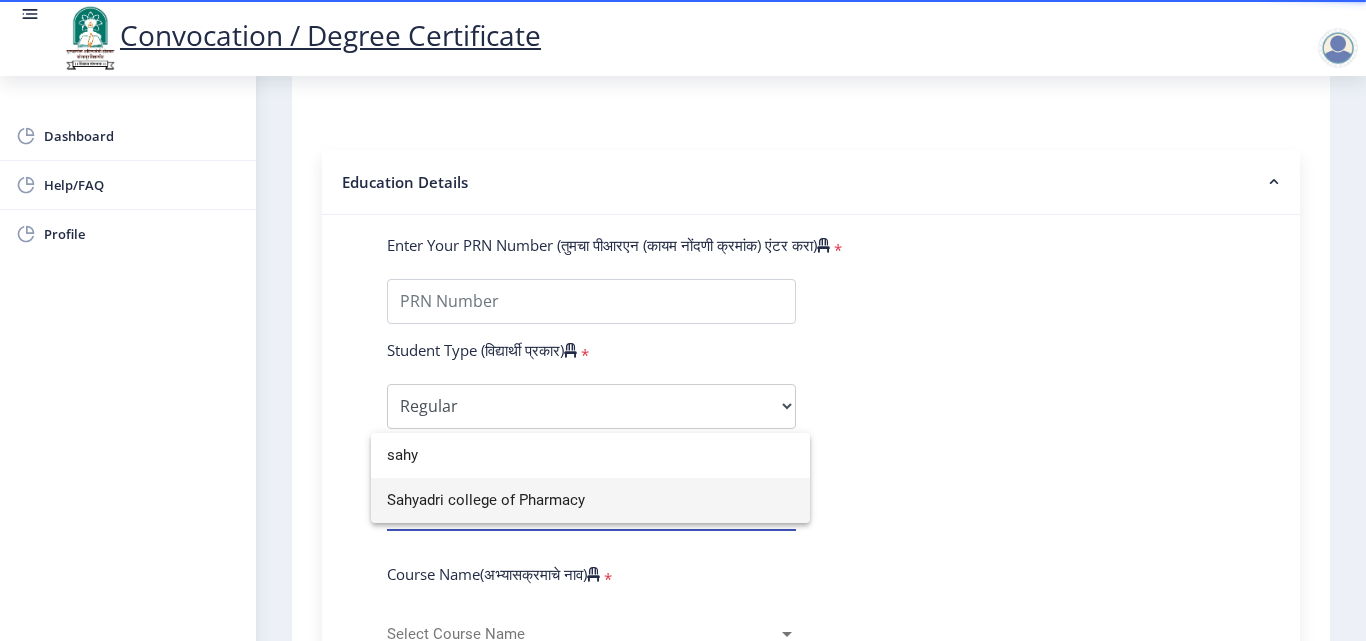 click on "Sahyadri college of Pharmacy" at bounding box center [590, 500] 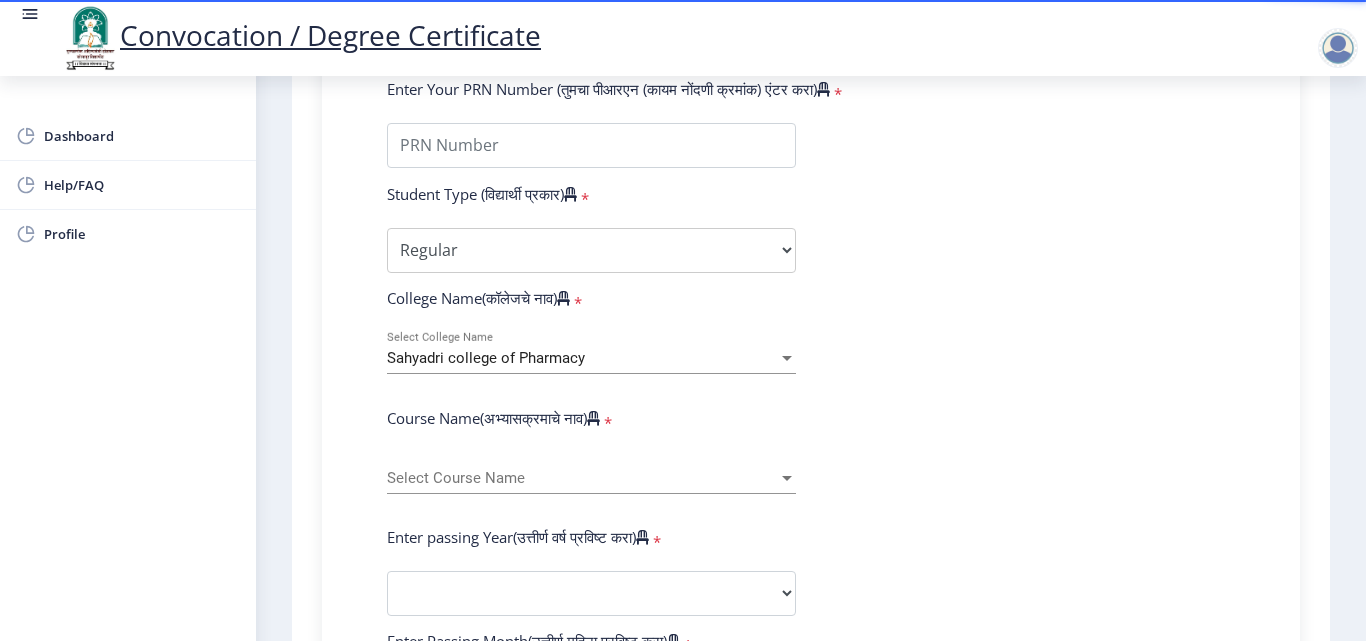 scroll, scrollTop: 600, scrollLeft: 0, axis: vertical 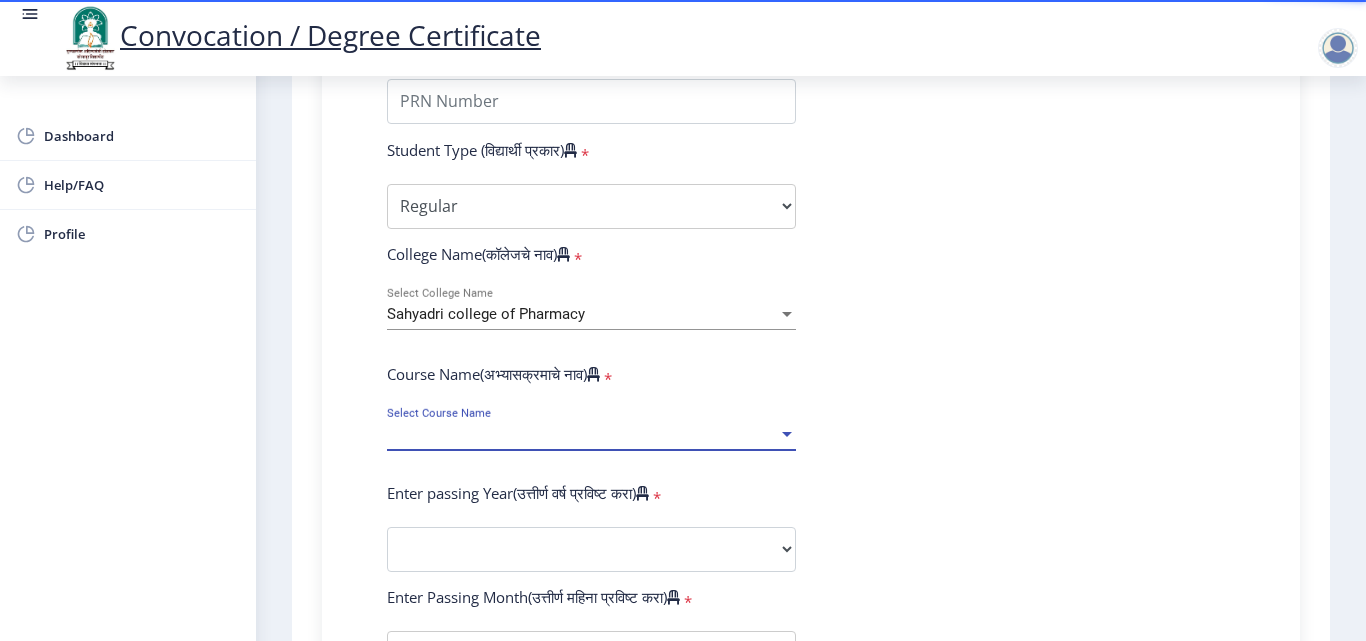 click on "Select Course Name" at bounding box center [582, 434] 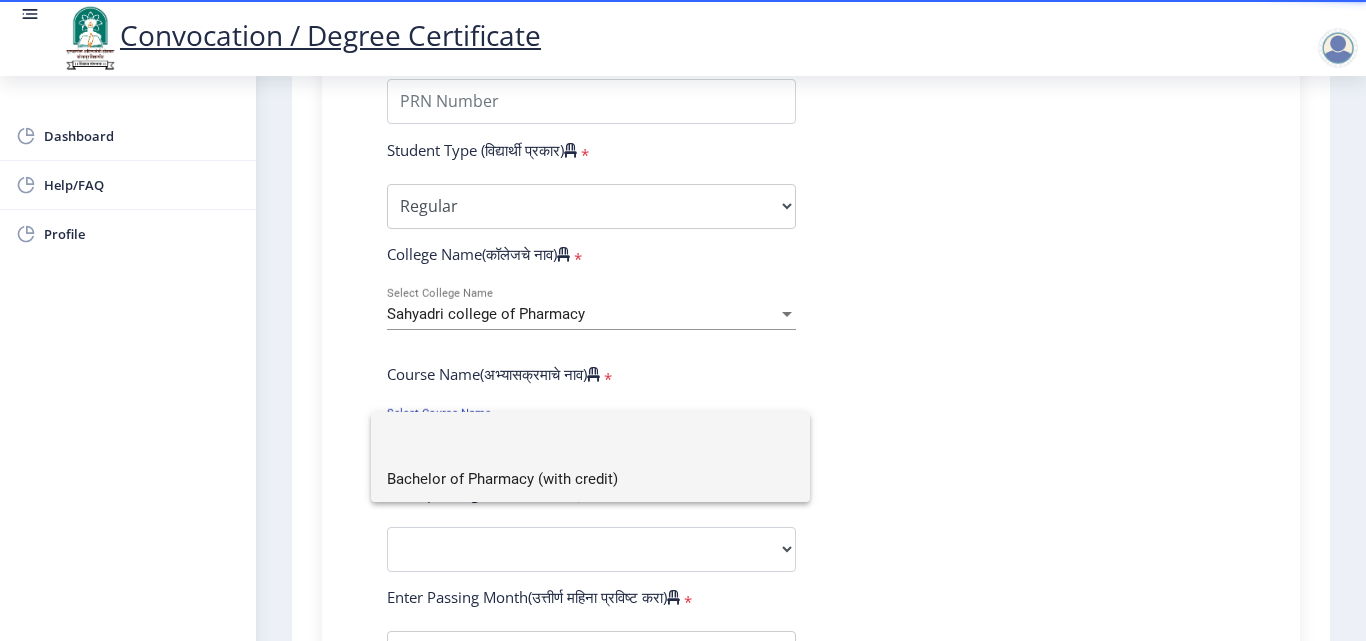 click on "Bachelor of Pharmacy (with credit)" at bounding box center [590, 479] 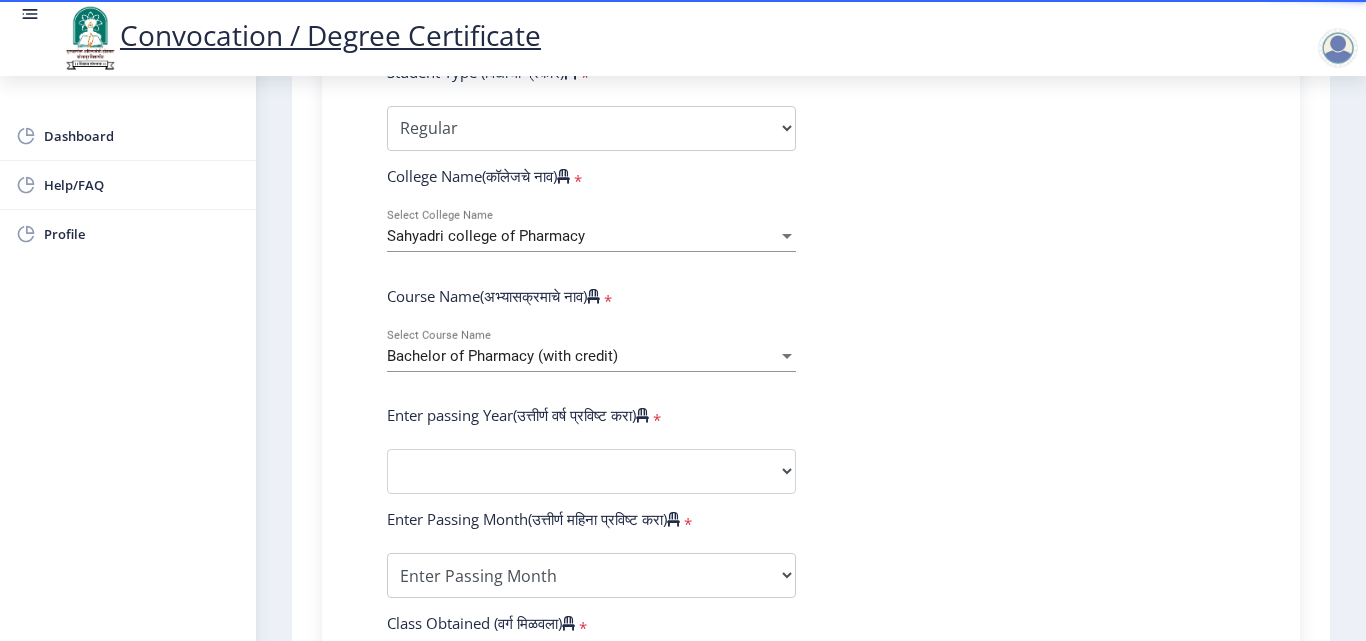 scroll, scrollTop: 700, scrollLeft: 0, axis: vertical 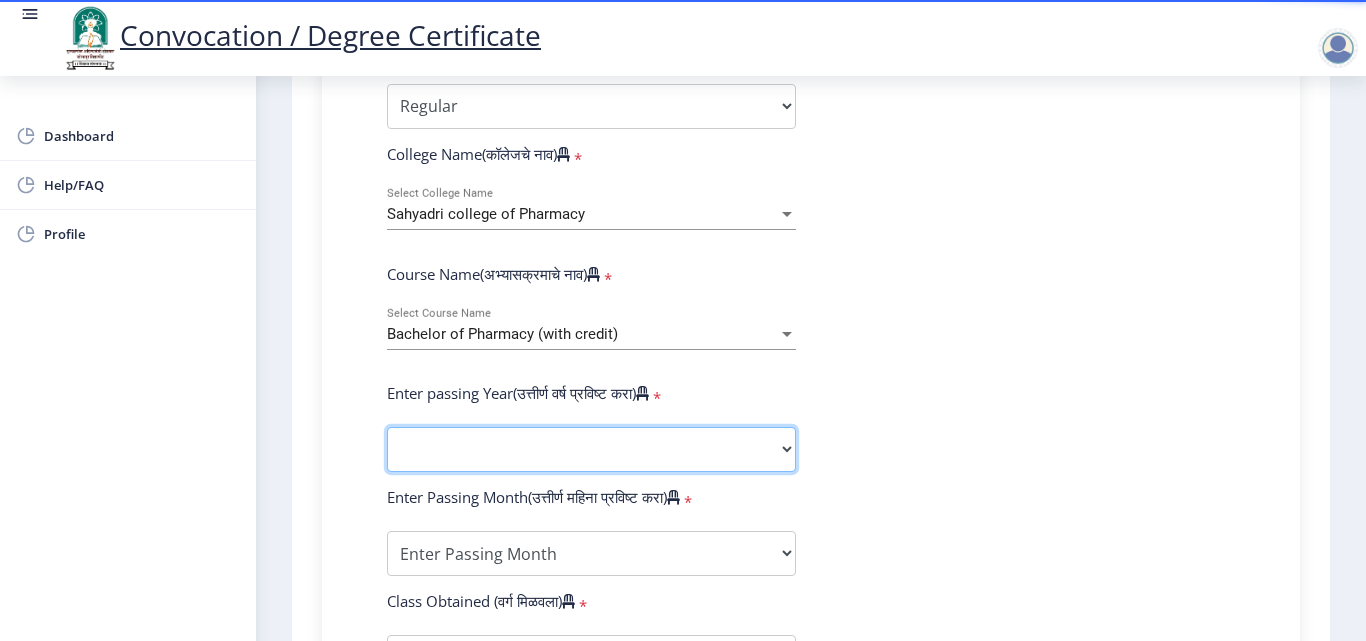 click on "2025   2024   2023   2022   2021   2020   2019   2018   2017   2016   2015   2014   2013   2012   2011   2010   2009   2008   2007   2006   2005   2004   2003   2002   2001   2000   1999   1998   1997   1996   1995   1994   1993   1992   1991   1990   1989   1988   1987   1986   1985   1984   1983   1982   1981   1980   1979   1978   1977   1976" 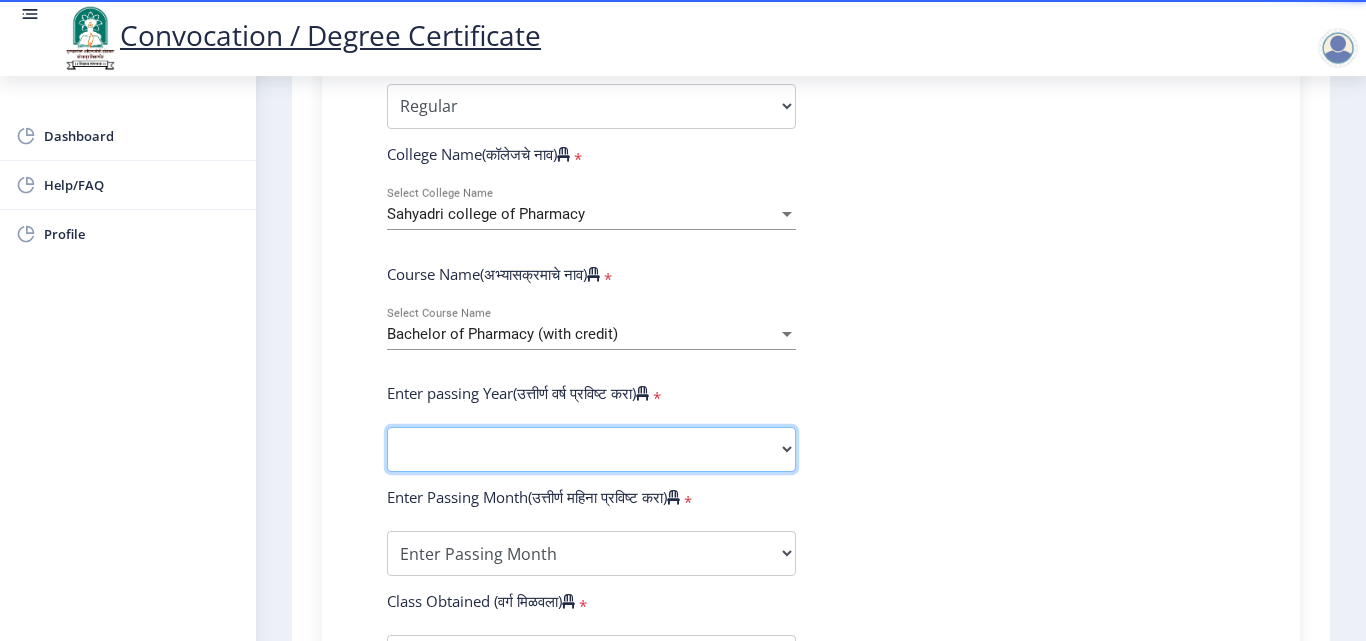 select on "2019" 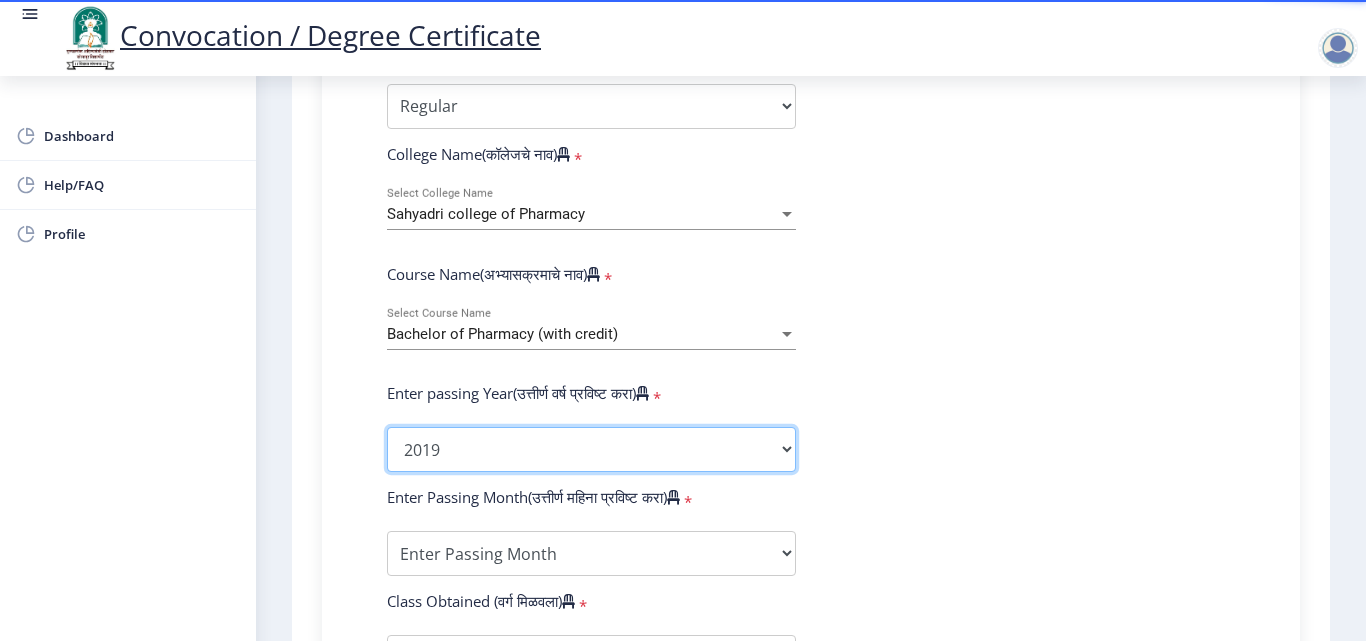 click on "2025   2024   2023   2022   2021   2020   2019   2018   2017   2016   2015   2014   2013   2012   2011   2010   2009   2008   2007   2006   2005   2004   2003   2002   2001   2000   1999   1998   1997   1996   1995   1994   1993   1992   1991   1990   1989   1988   1987   1986   1985   1984   1983   1982   1981   1980   1979   1978   1977   1976" 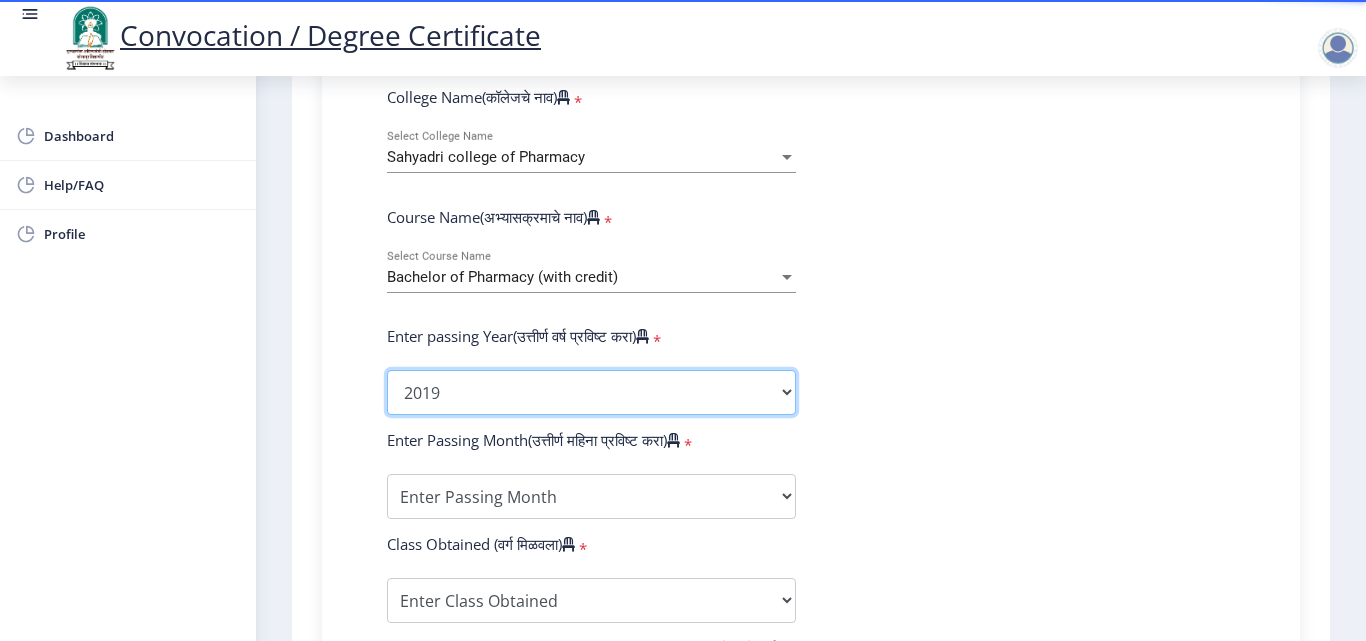 scroll, scrollTop: 800, scrollLeft: 0, axis: vertical 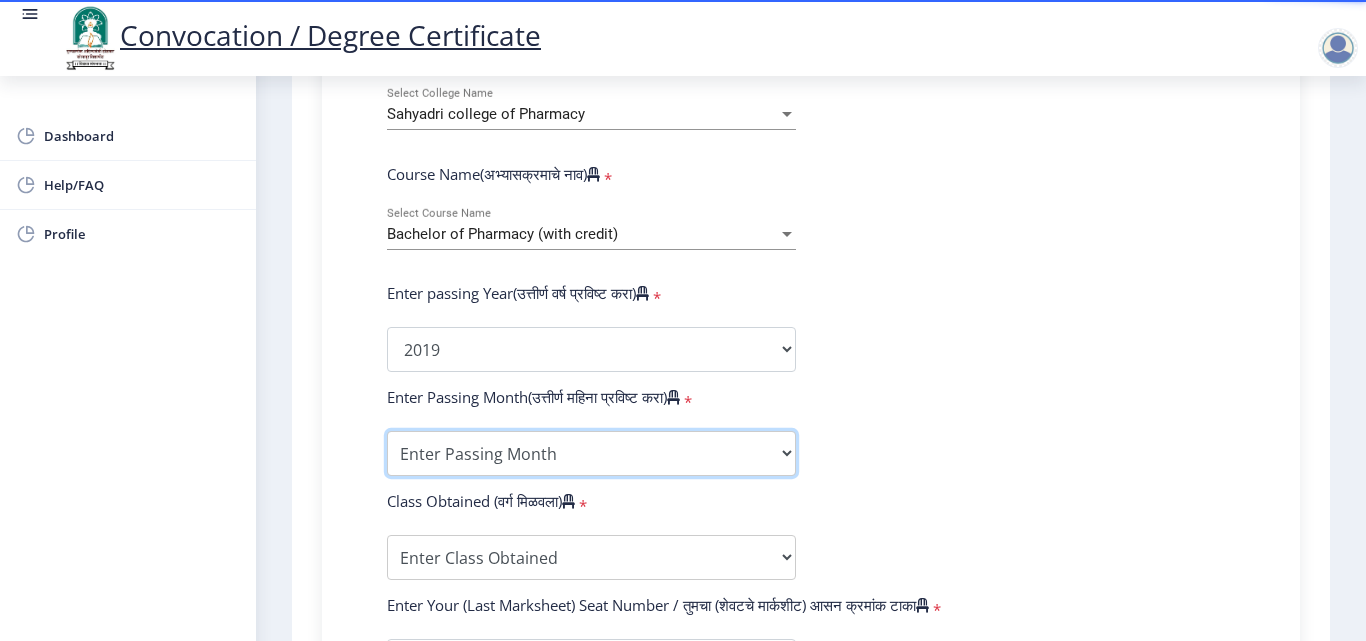 click on "Enter Passing Month March April May October November December" at bounding box center [591, 453] 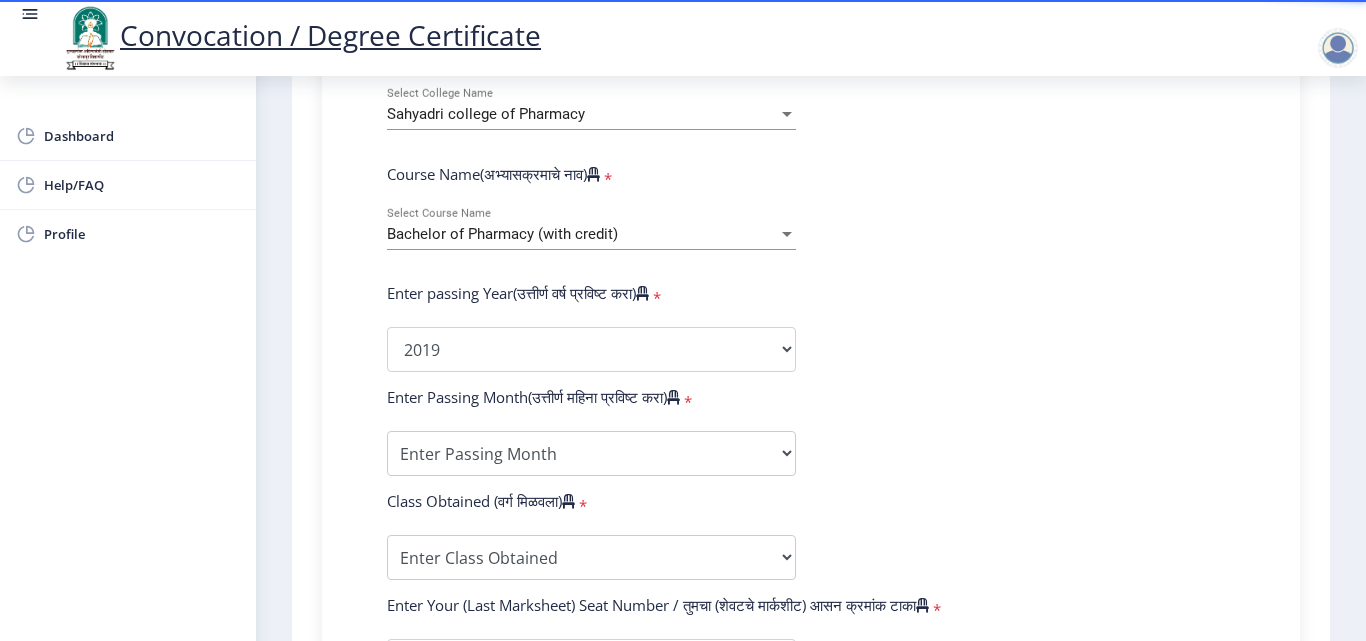 click on "Enter Your PRN Number (तुमचा पीआरएन (कायम नोंदणी क्रमांक) एंटर करा)   * Student Type (विद्यार्थी प्रकार)    * Select Student Type Regular External College Name(कॉलेजचे नाव)   * Sahyadri college of Pharmacy Select College Name Course Name(अभ्यासक्रमाचे नाव)   * Bachelor of Pharmacy (with credit) Select Course Name Enter passing Year(उत्तीर्ण वर्ष प्रविष्ट करा)   *  2025   2024   2023   2022   2021   2020   2019   2018   2017   2016   2015   2014   2013   2012   2011   2010   2009   2008   2007   2006   2005   2004   2003   2002   2001   2000   1999   1998   1997   1996   1995   1994   1993   1992   1991   1990   1989   1988   1987   1986   1985   1984   1983   1982   1981   1980   1979   1978   1977   1976  * Enter Passing Month March April May October November December * Enter Class Obtained PASS CLASS" 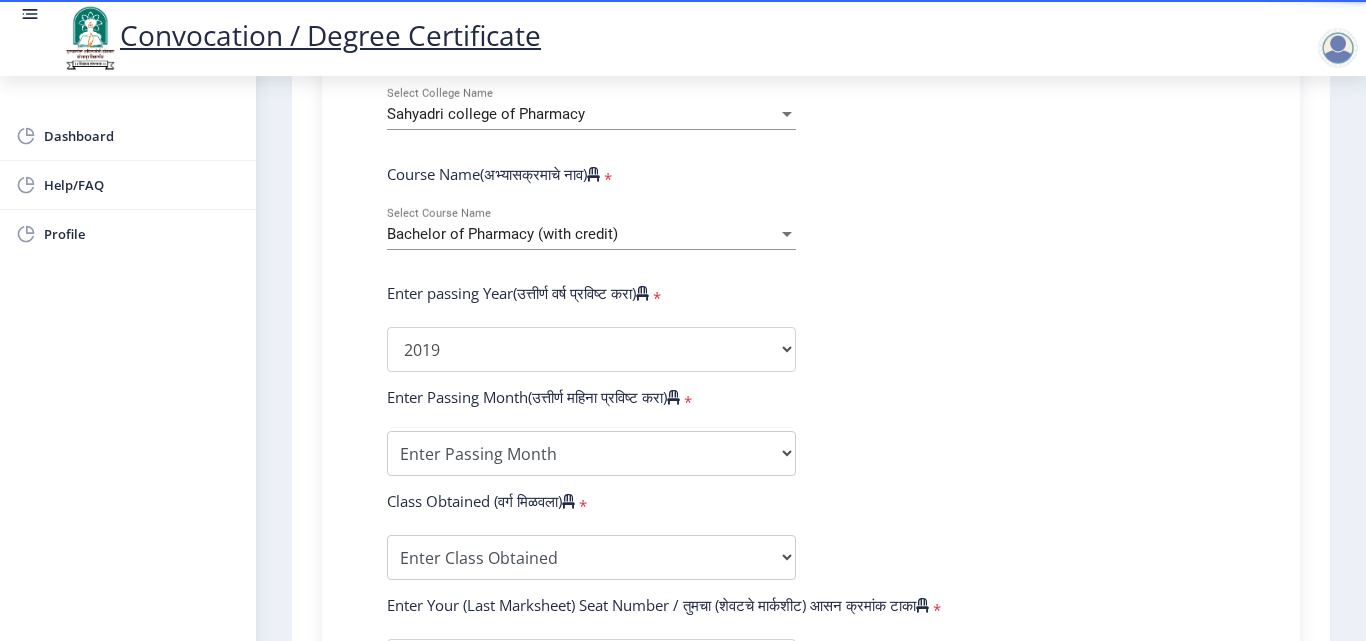 scroll, scrollTop: 700, scrollLeft: 0, axis: vertical 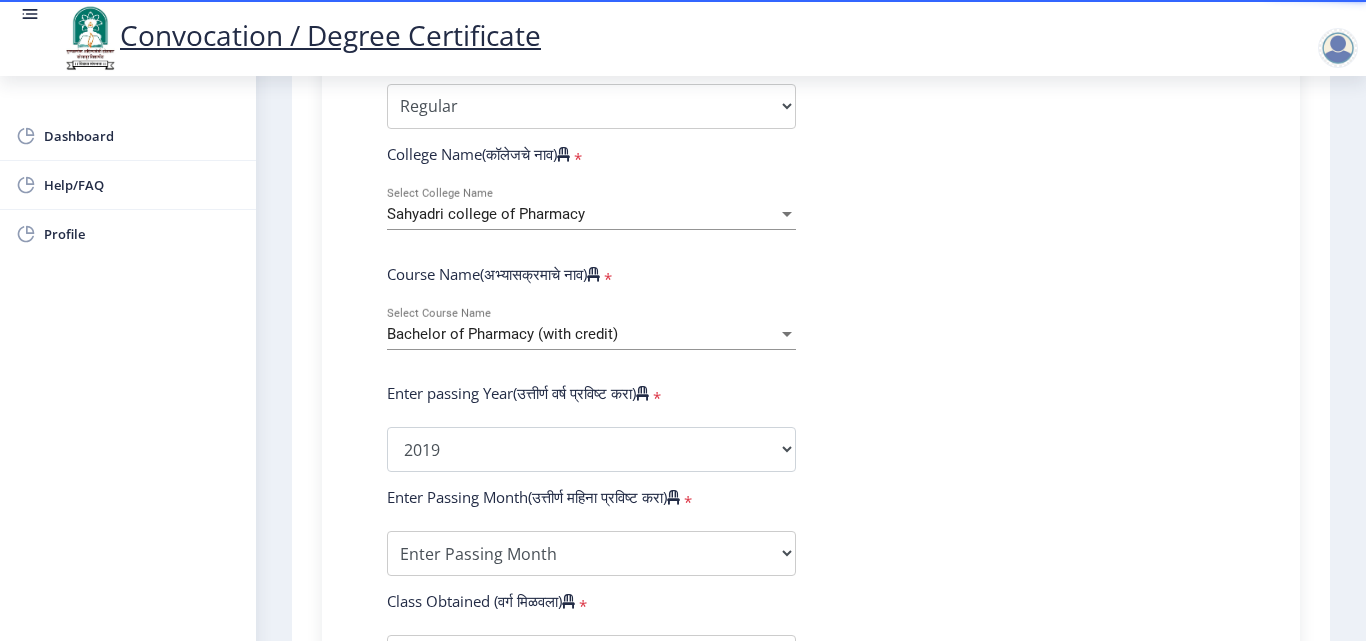 click on "Enter Your PRN Number (तुमचा पीआरएन (कायम नोंदणी क्रमांक) एंटर करा)   * Student Type (विद्यार्थी प्रकार)    * Select Student Type Regular External College Name(कॉलेजचे नाव)   * Sahyadri college of Pharmacy Select College Name Course Name(अभ्यासक्रमाचे नाव)   * Bachelor of Pharmacy (with credit) Select Course Name Enter passing Year(उत्तीर्ण वर्ष प्रविष्ट करा)   *  2025   2024   2023   2022   2021   2020   2019   2018   2017   2016   2015   2014   2013   2012   2011   2010   2009   2008   2007   2006   2005   2004   2003   2002   2001   2000   1999   1998   1997   1996   1995   1994   1993   1992   1991   1990   1989   1988   1987   1986   1985   1984   1983   1982   1981   1980   1979   1978   1977   1976  * Enter Passing Month March April May October November December * Enter Class Obtained PASS CLASS" 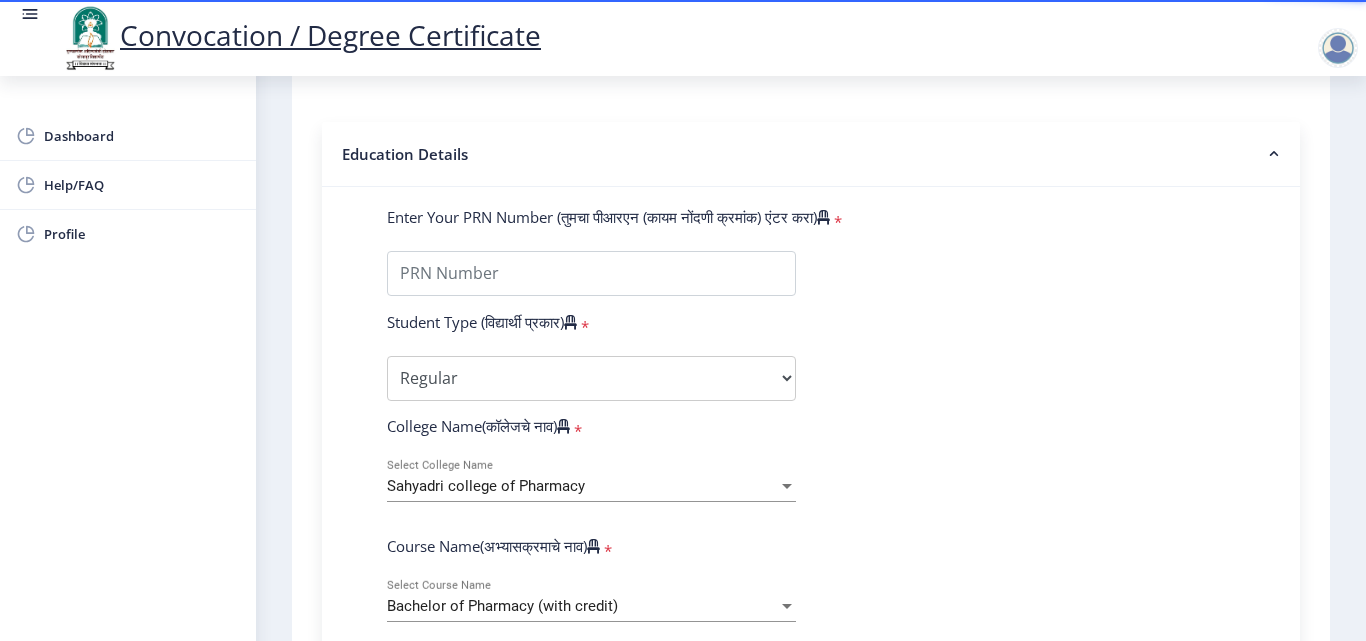 scroll, scrollTop: 400, scrollLeft: 0, axis: vertical 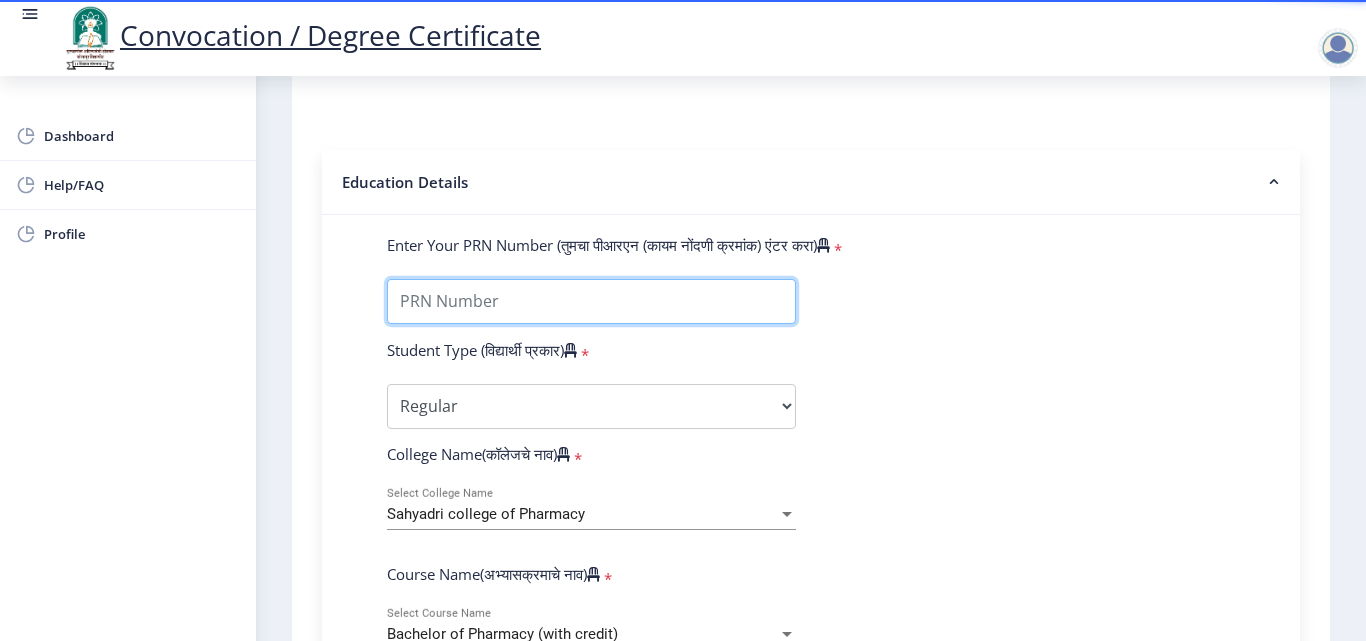 drag, startPoint x: 673, startPoint y: 311, endPoint x: 731, endPoint y: 288, distance: 62.39391 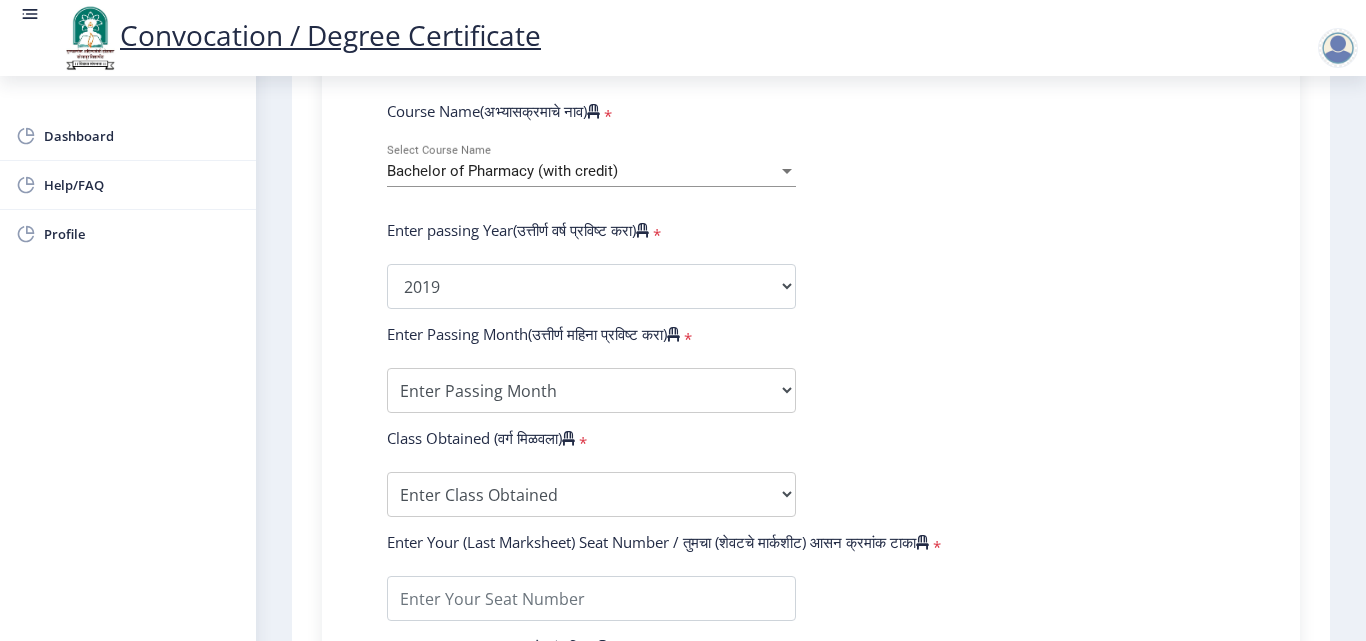 scroll, scrollTop: 900, scrollLeft: 0, axis: vertical 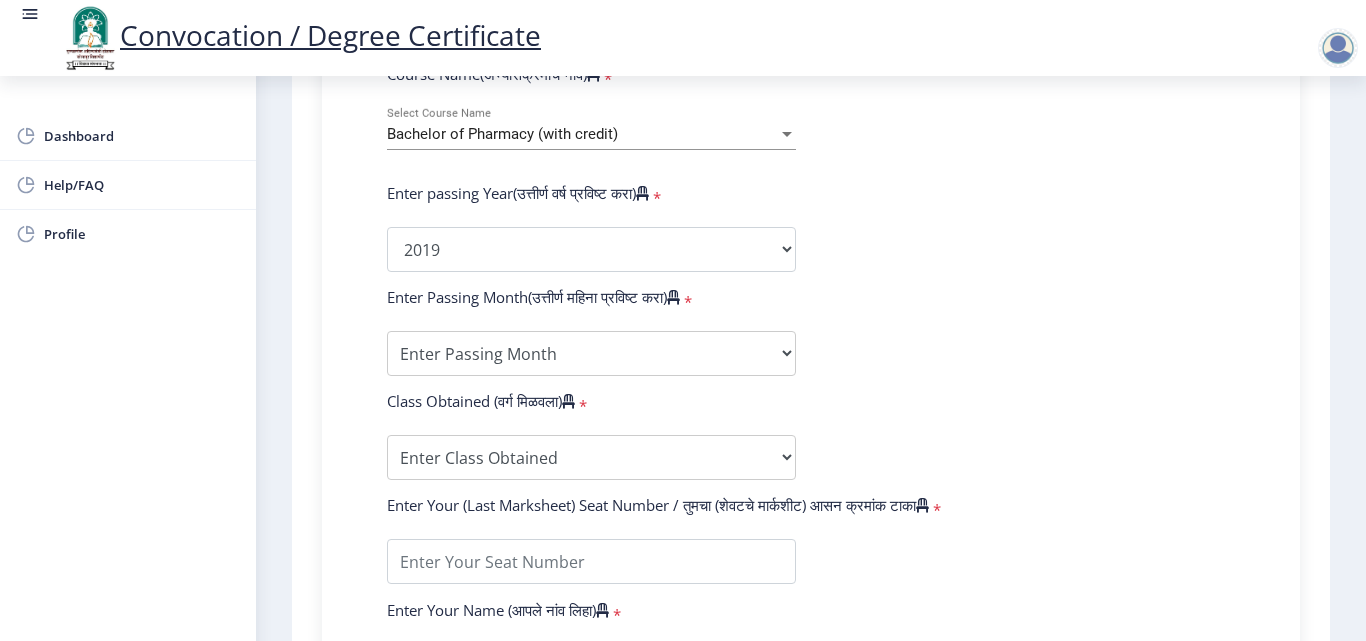 type on "2015032500220827" 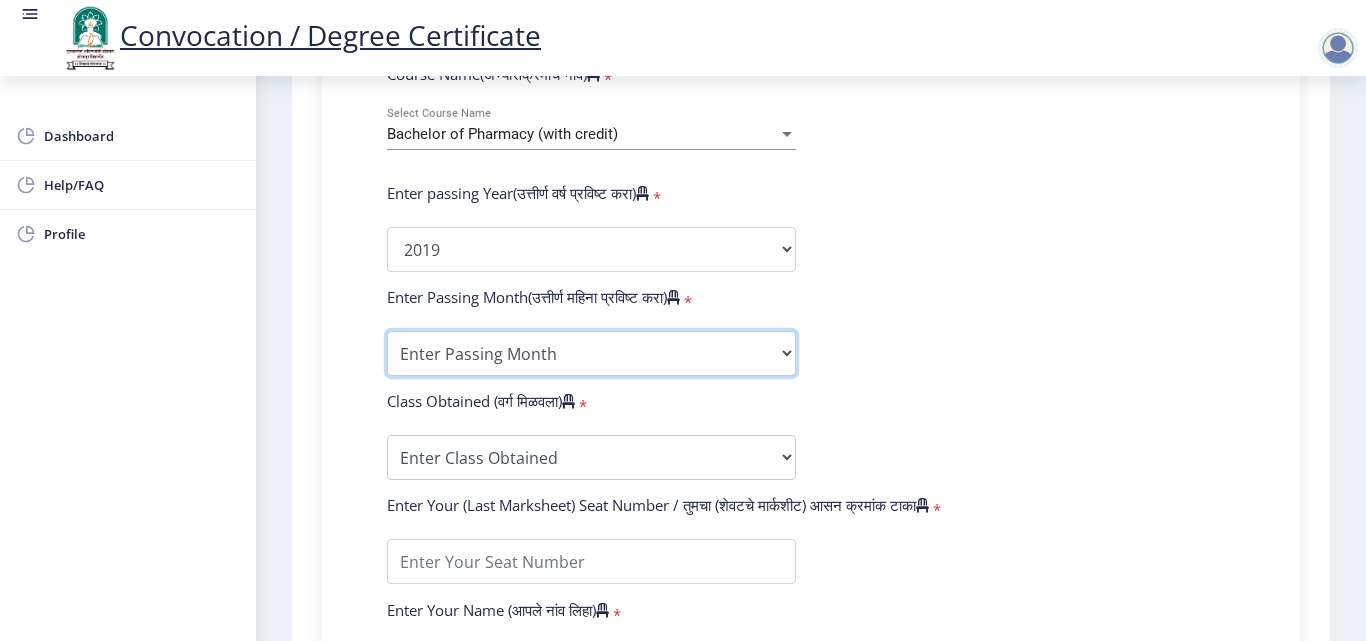 click on "Enter Passing Month March April May October November December" at bounding box center [591, 353] 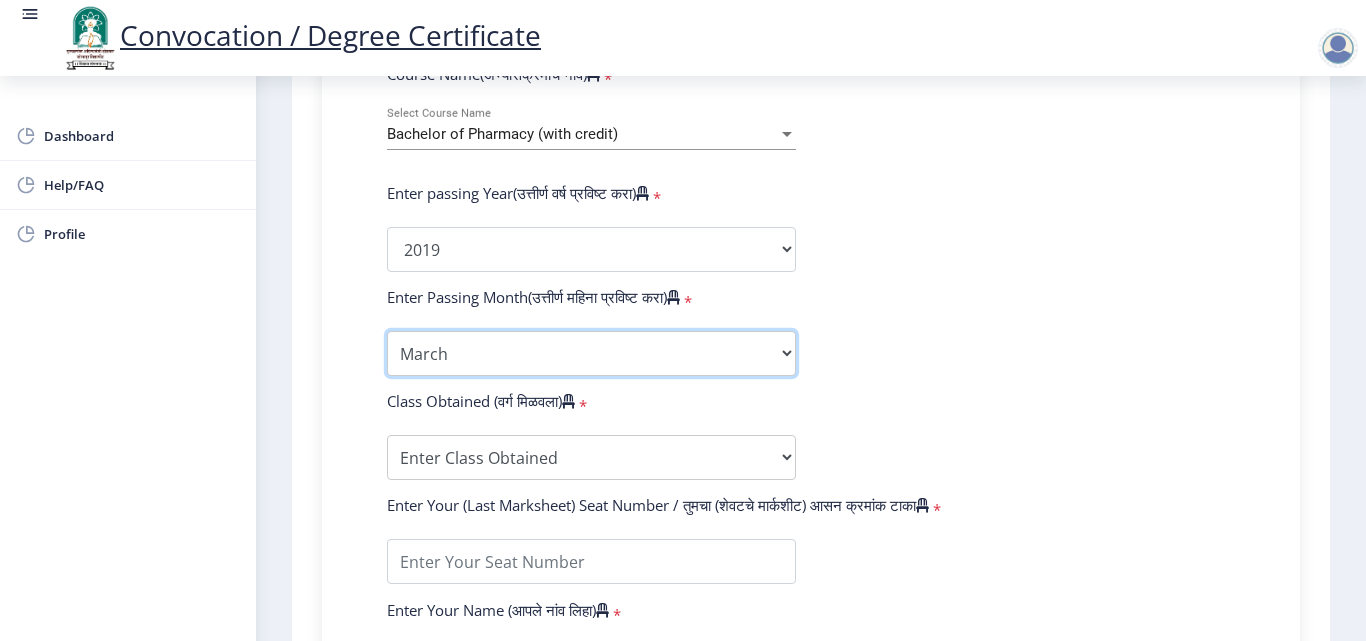 click on "Enter Passing Month March April May October November December" at bounding box center (591, 353) 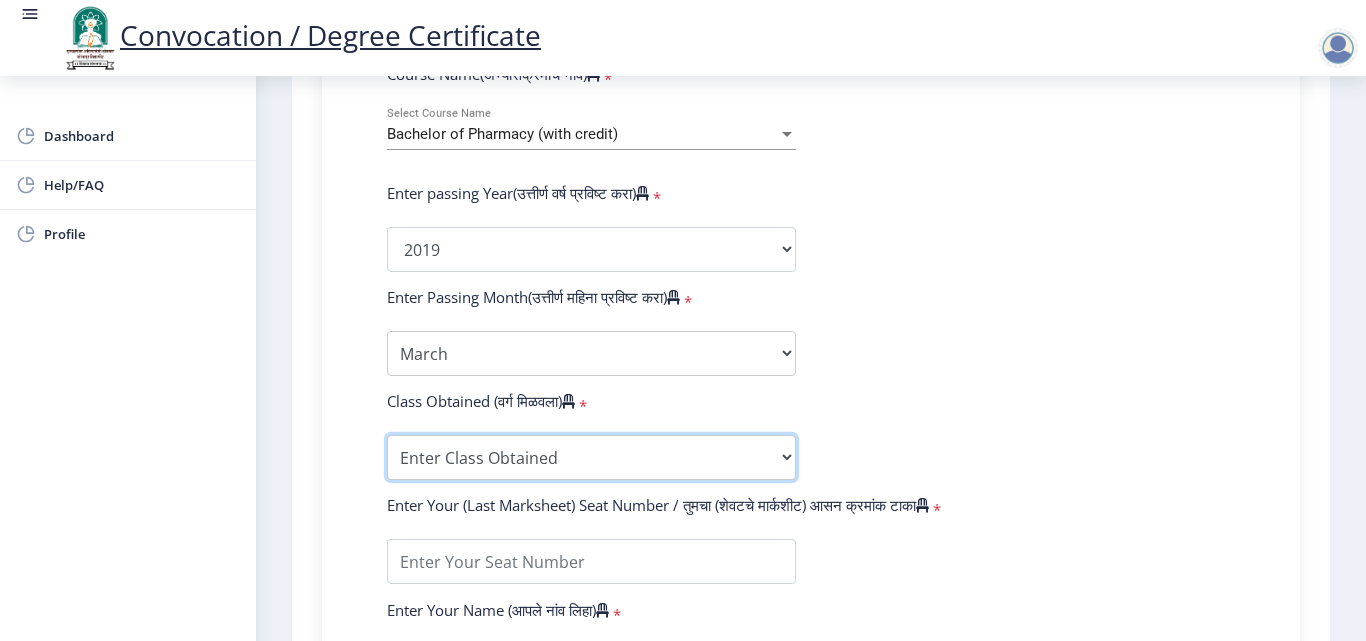 click on "Enter Class Obtained FIRST CLASS WITH DISTINCTION FIRST CLASS HIGHER SECOND CLASS SECOND CLASS PASS CLASS Grade O Grade A+ Grade A Grade B+ Grade B Grade C+ Grade C Grade D Grade E" at bounding box center [591, 457] 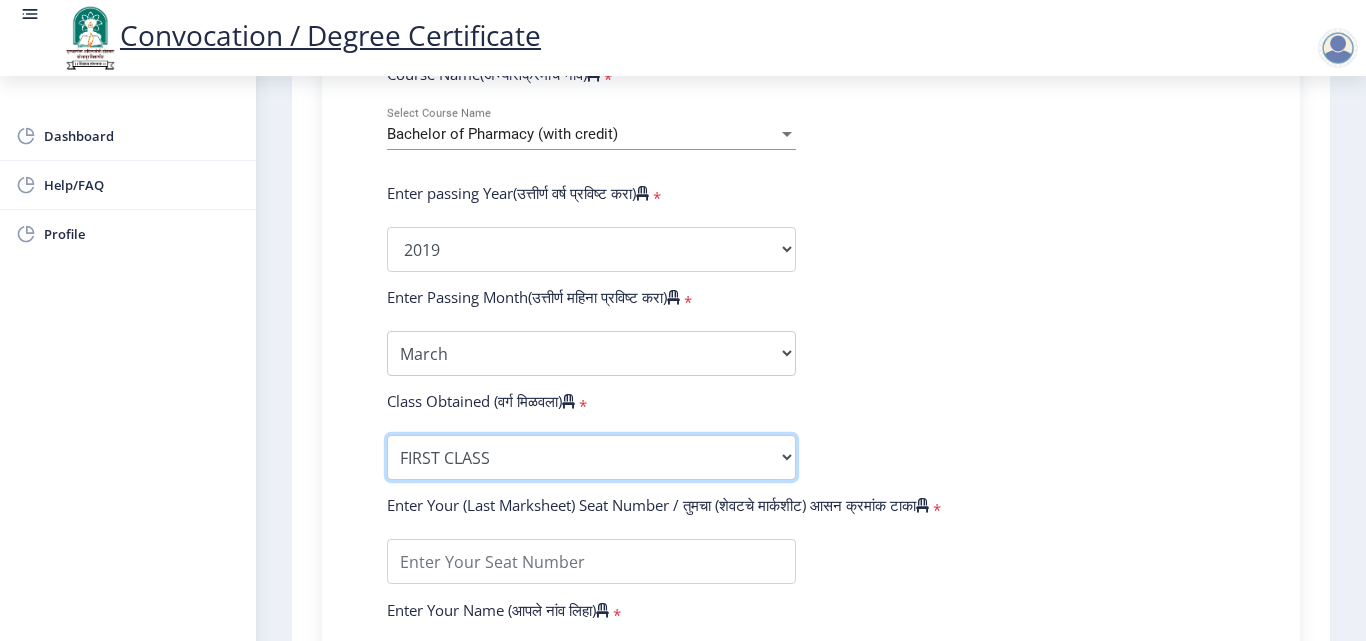 click on "Enter Class Obtained FIRST CLASS WITH DISTINCTION FIRST CLASS HIGHER SECOND CLASS SECOND CLASS PASS CLASS Grade O Grade A+ Grade A Grade B+ Grade B Grade C+ Grade C Grade D Grade E" at bounding box center [591, 457] 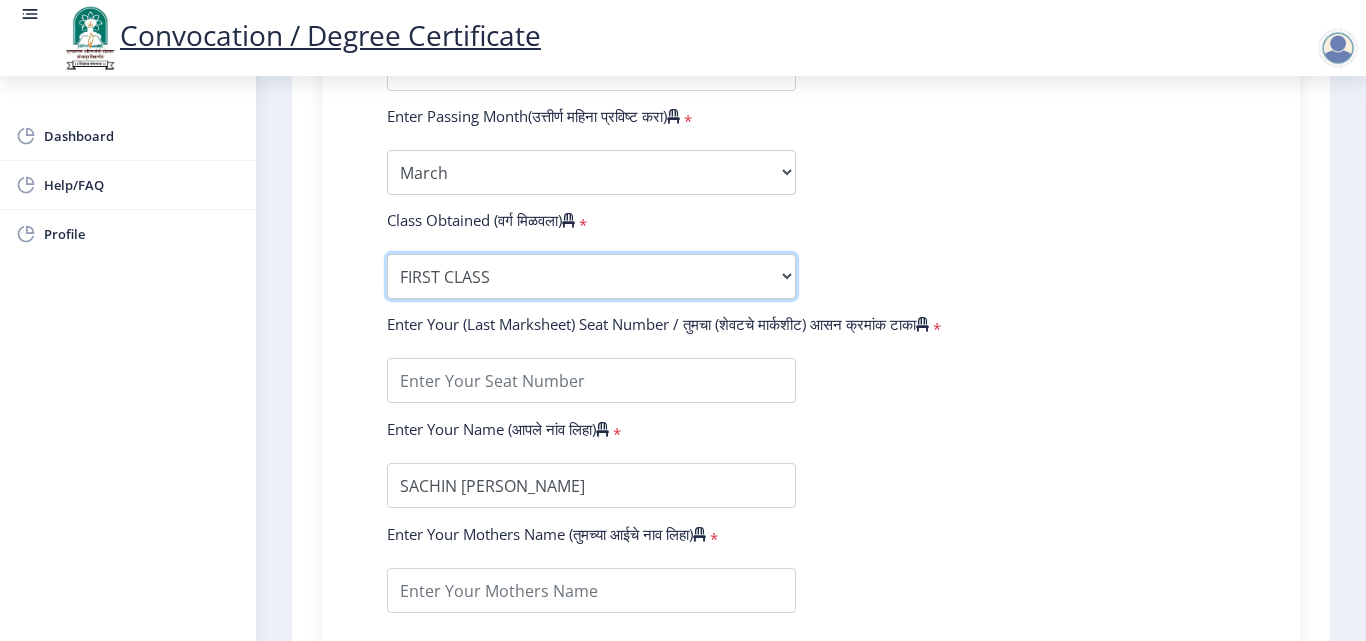 scroll, scrollTop: 1100, scrollLeft: 0, axis: vertical 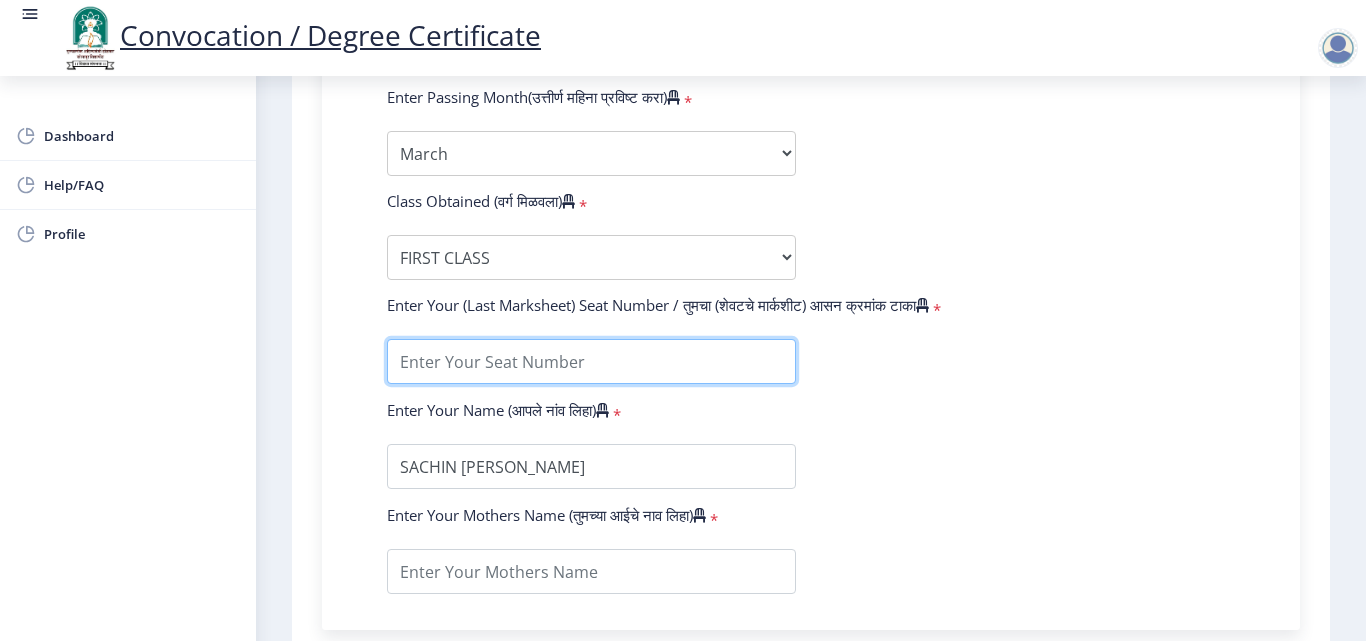 click at bounding box center [591, 361] 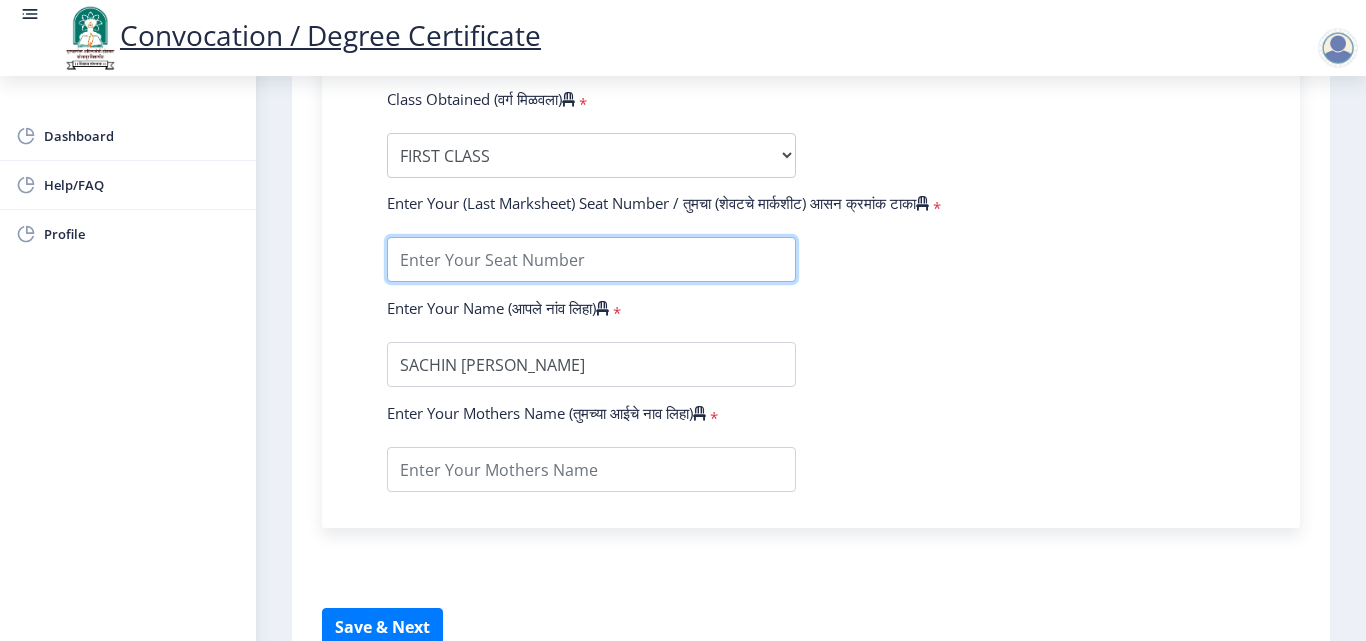 scroll, scrollTop: 1210, scrollLeft: 0, axis: vertical 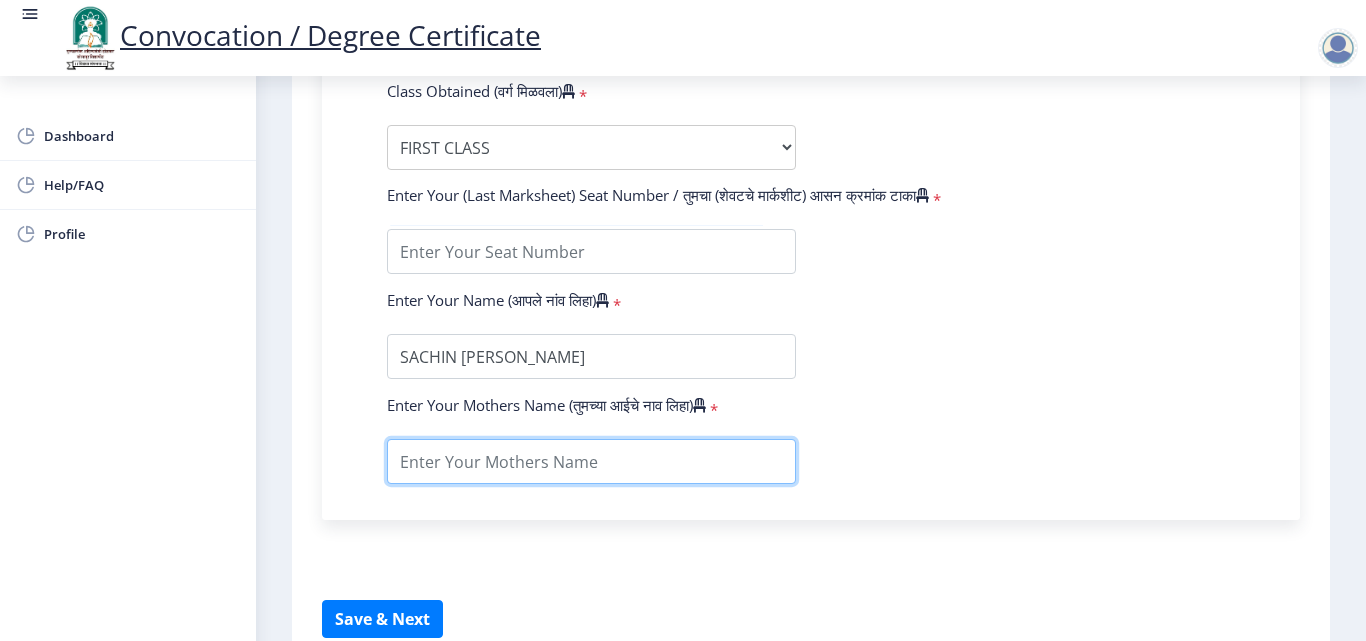 click at bounding box center [591, 461] 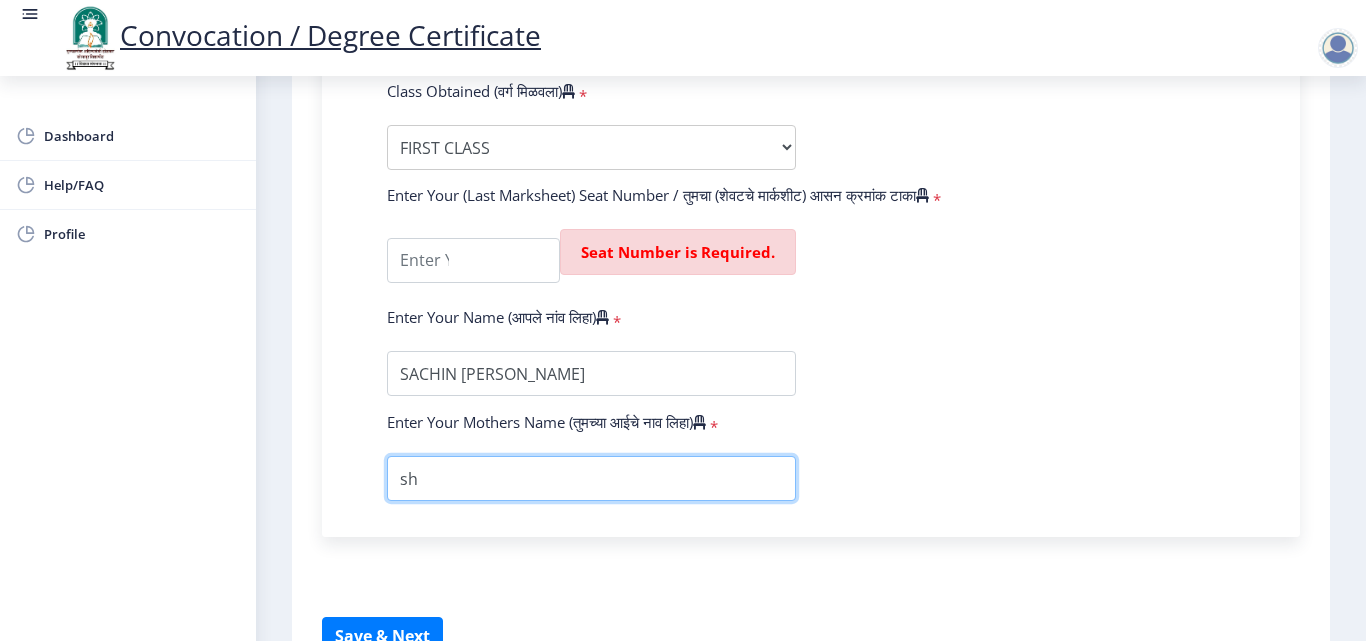 type on "s" 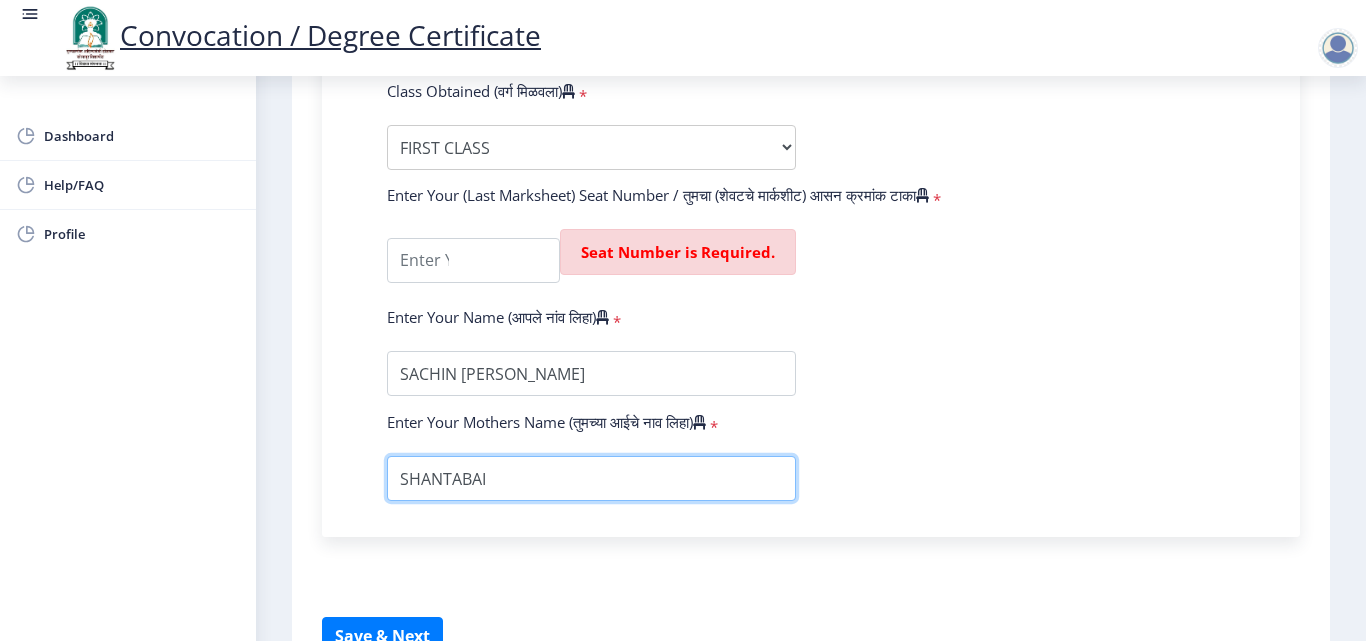 type on "SHANTABAI" 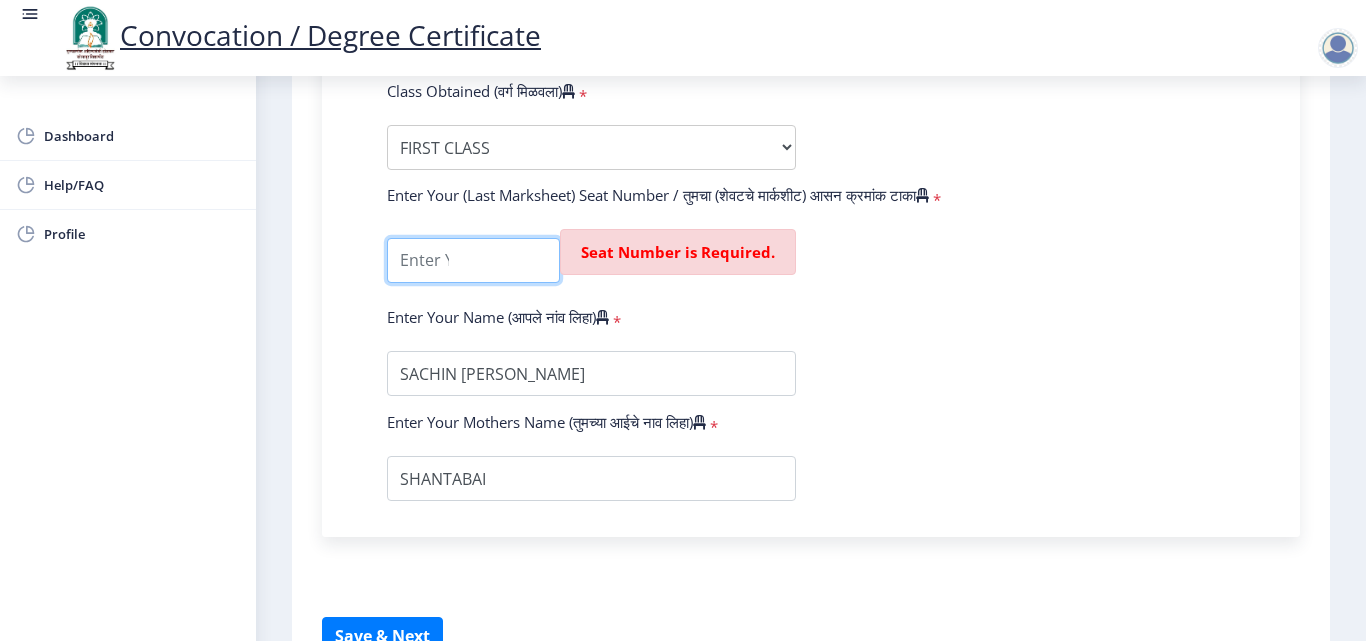 click at bounding box center [473, 260] 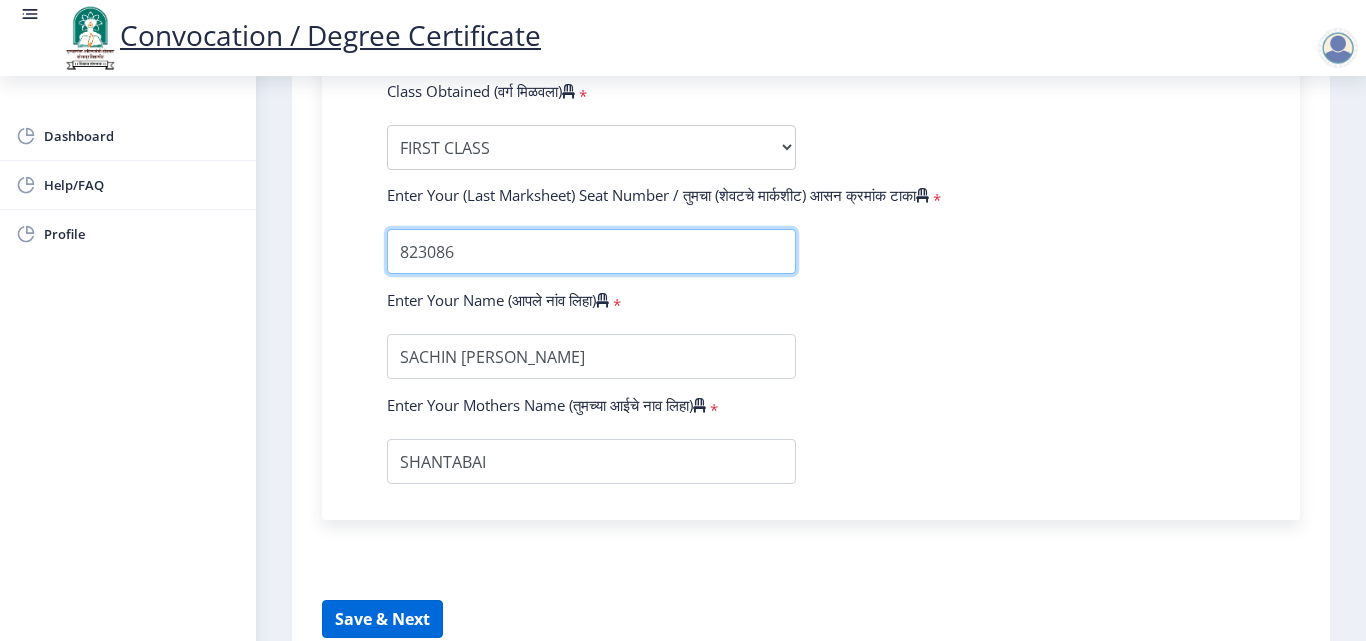type on "823086" 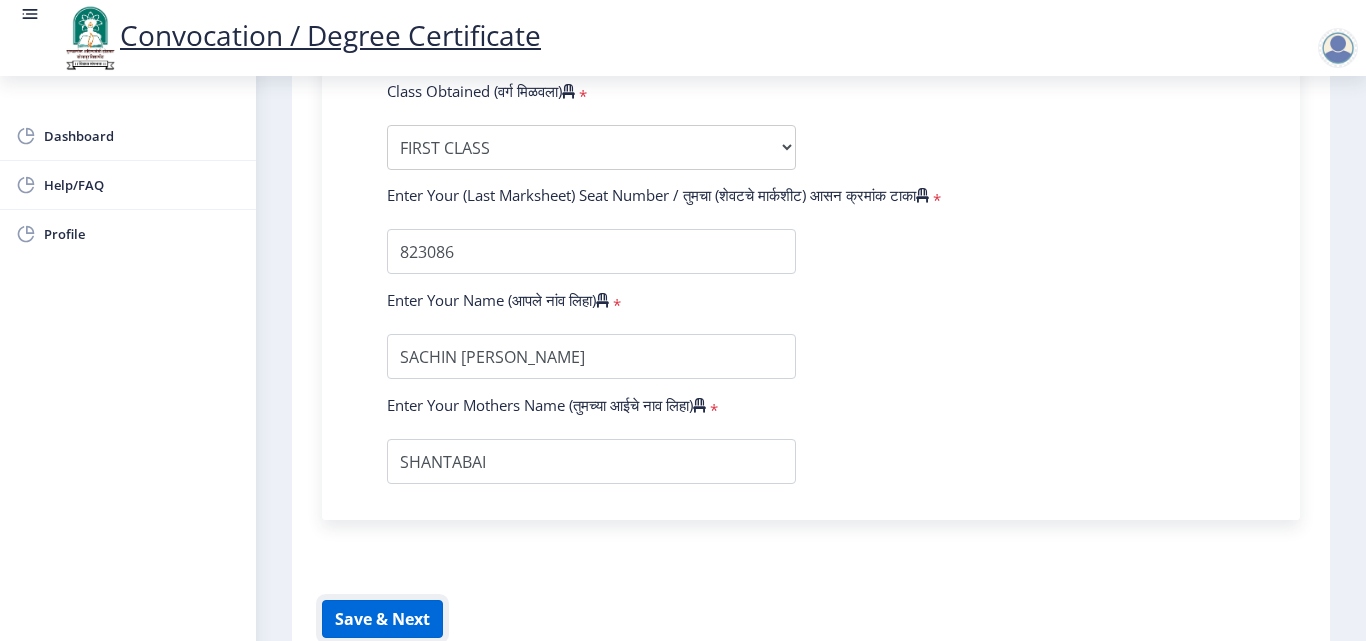 click on "Save & Next" 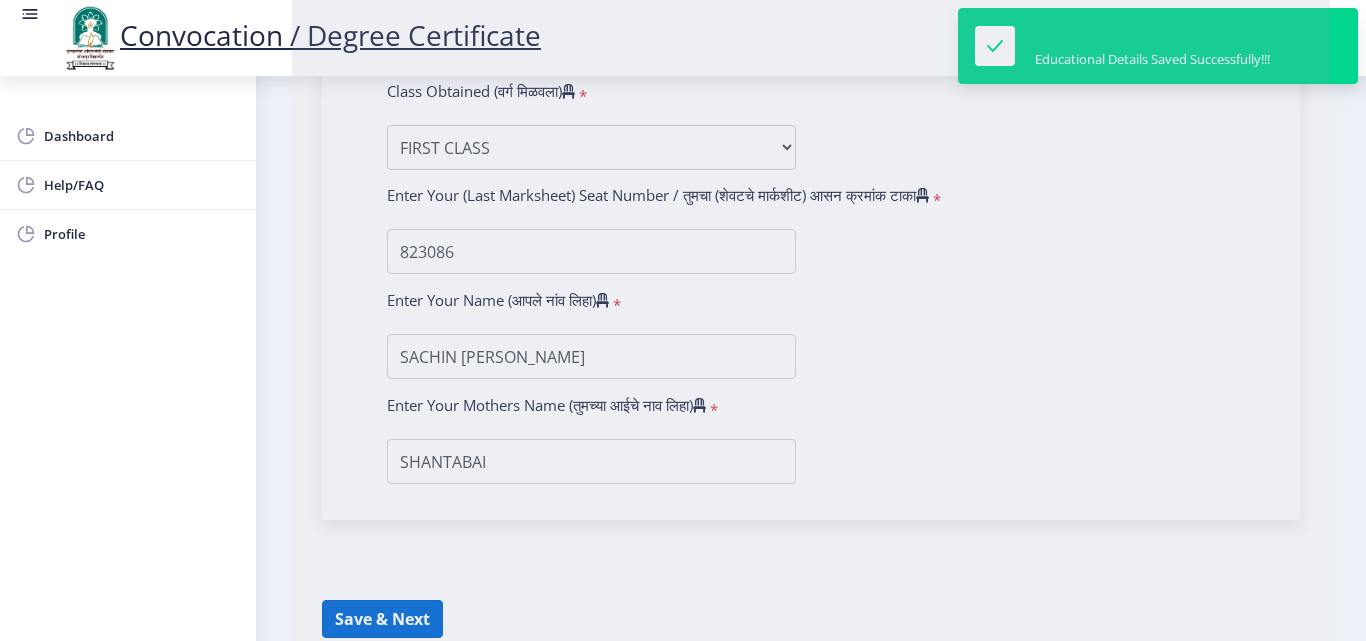 select 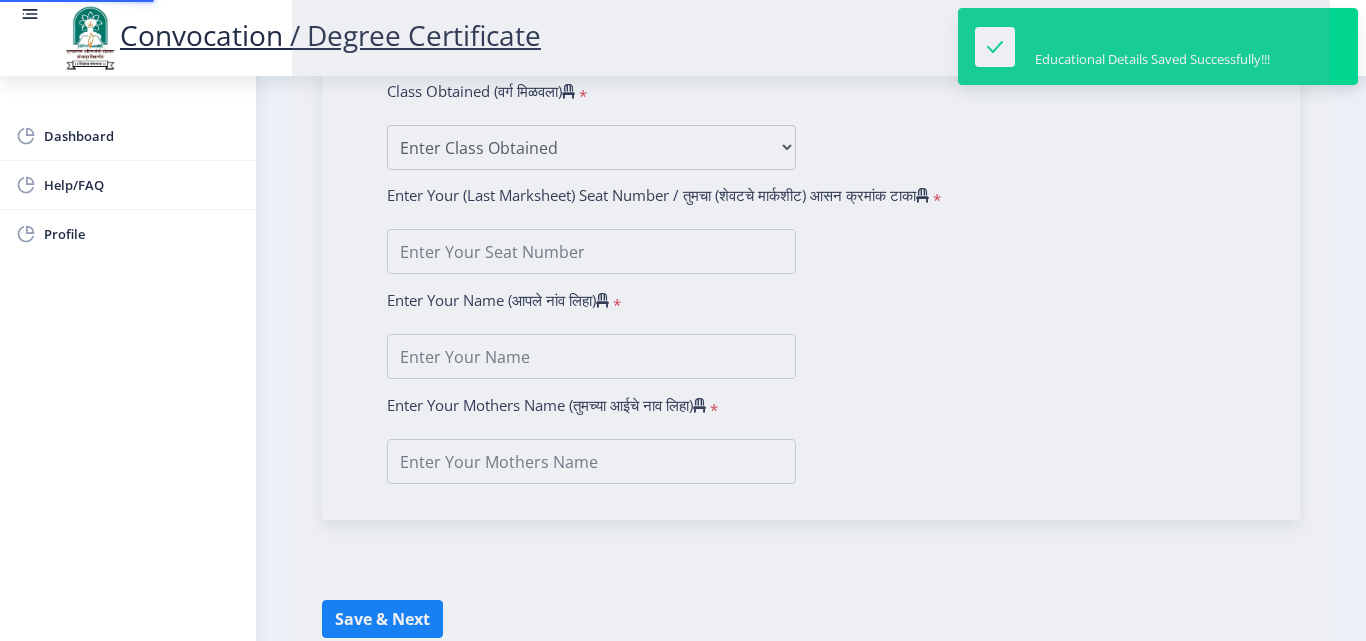 type on "SACHIN [PERSON_NAME]" 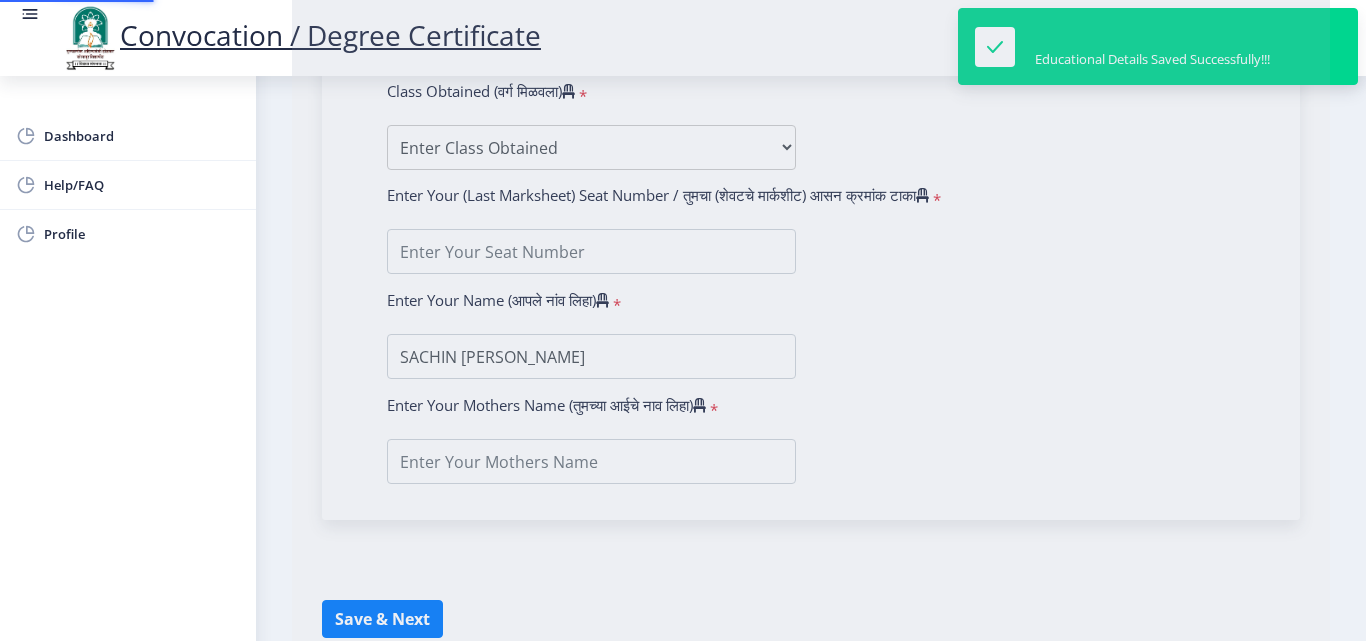 scroll, scrollTop: 0, scrollLeft: 0, axis: both 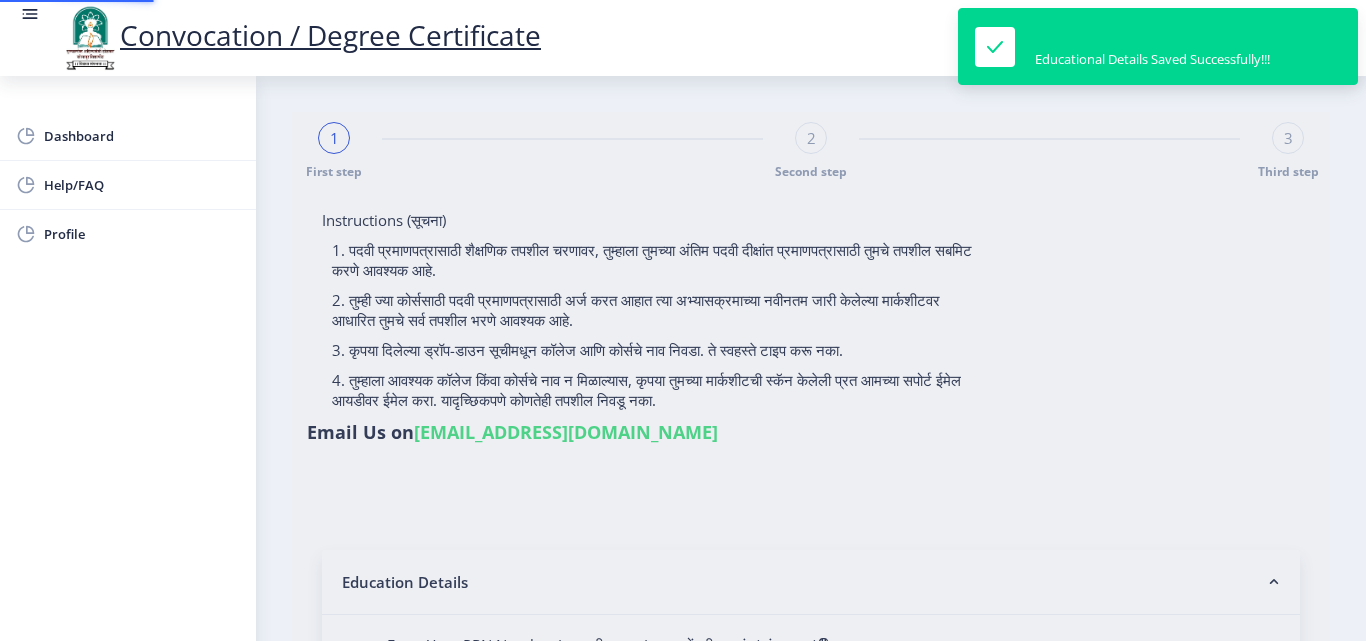 type on "2015032500220827" 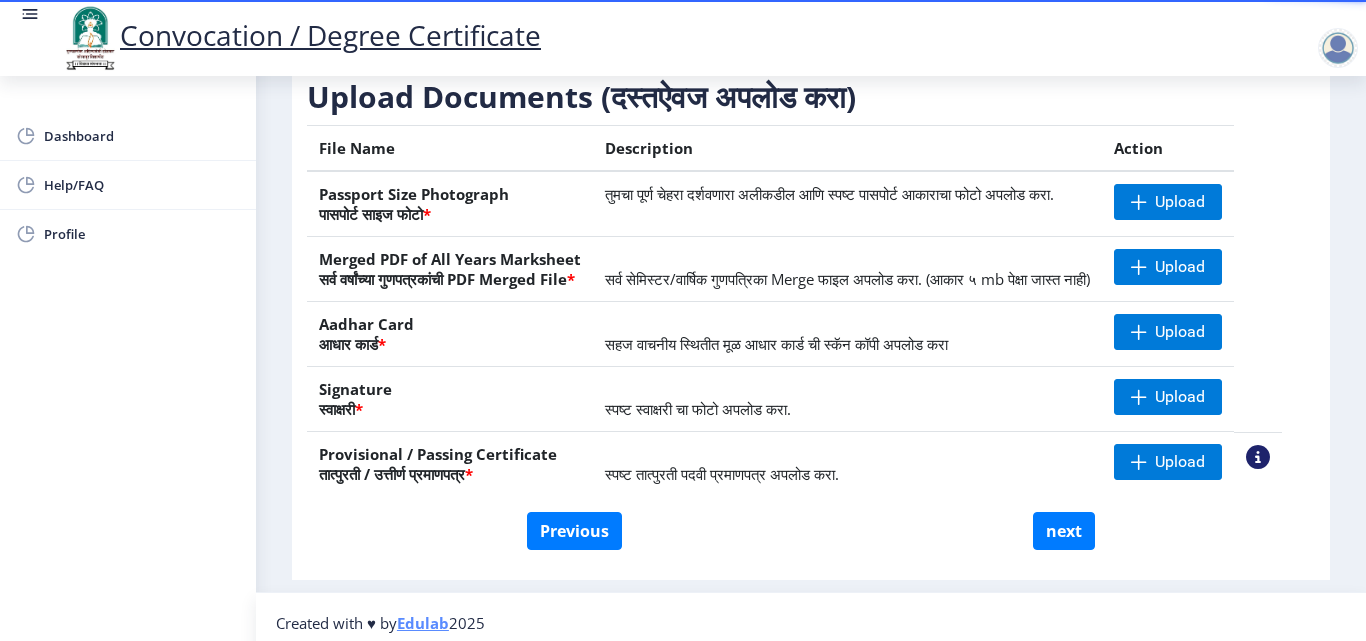 scroll, scrollTop: 269, scrollLeft: 0, axis: vertical 